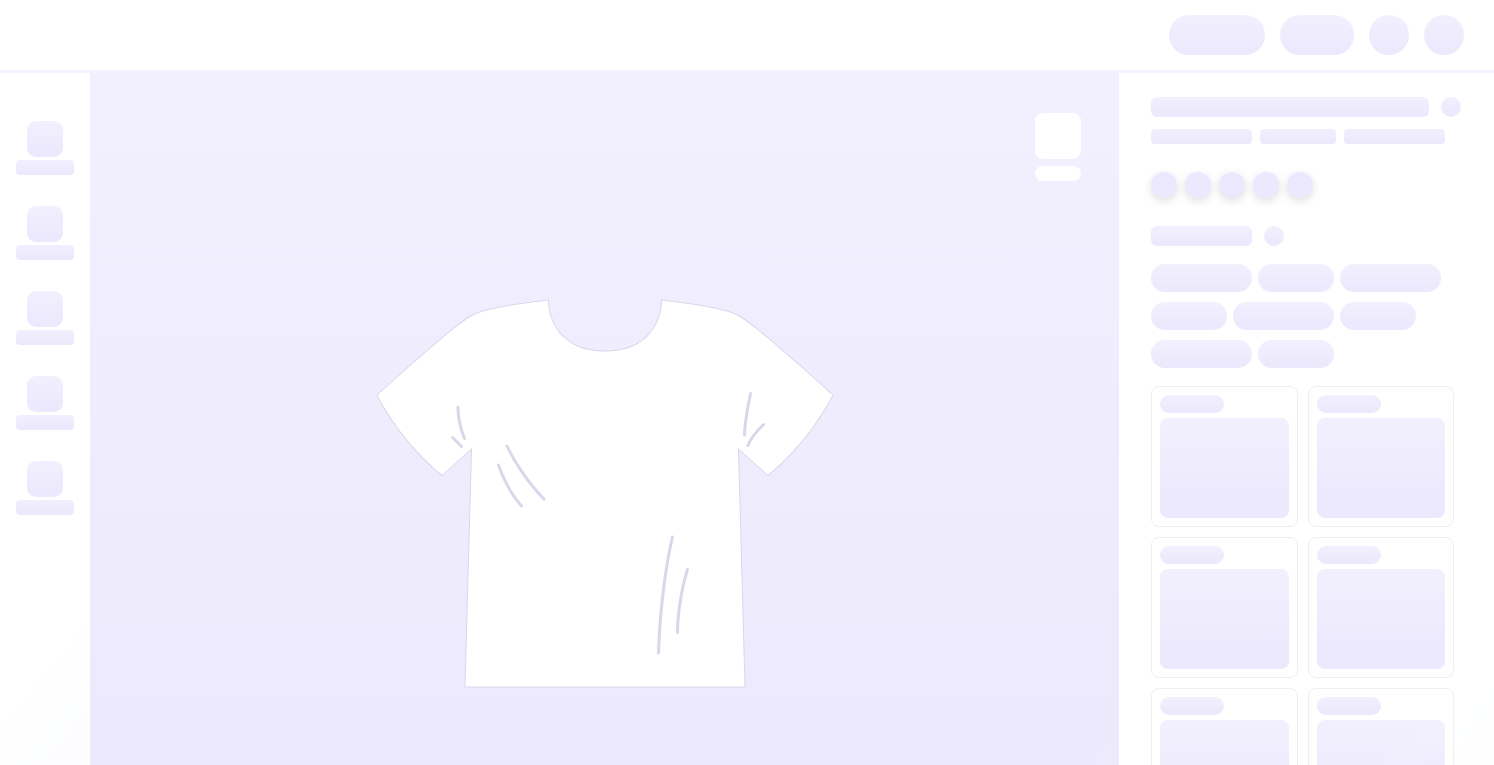scroll, scrollTop: 0, scrollLeft: 0, axis: both 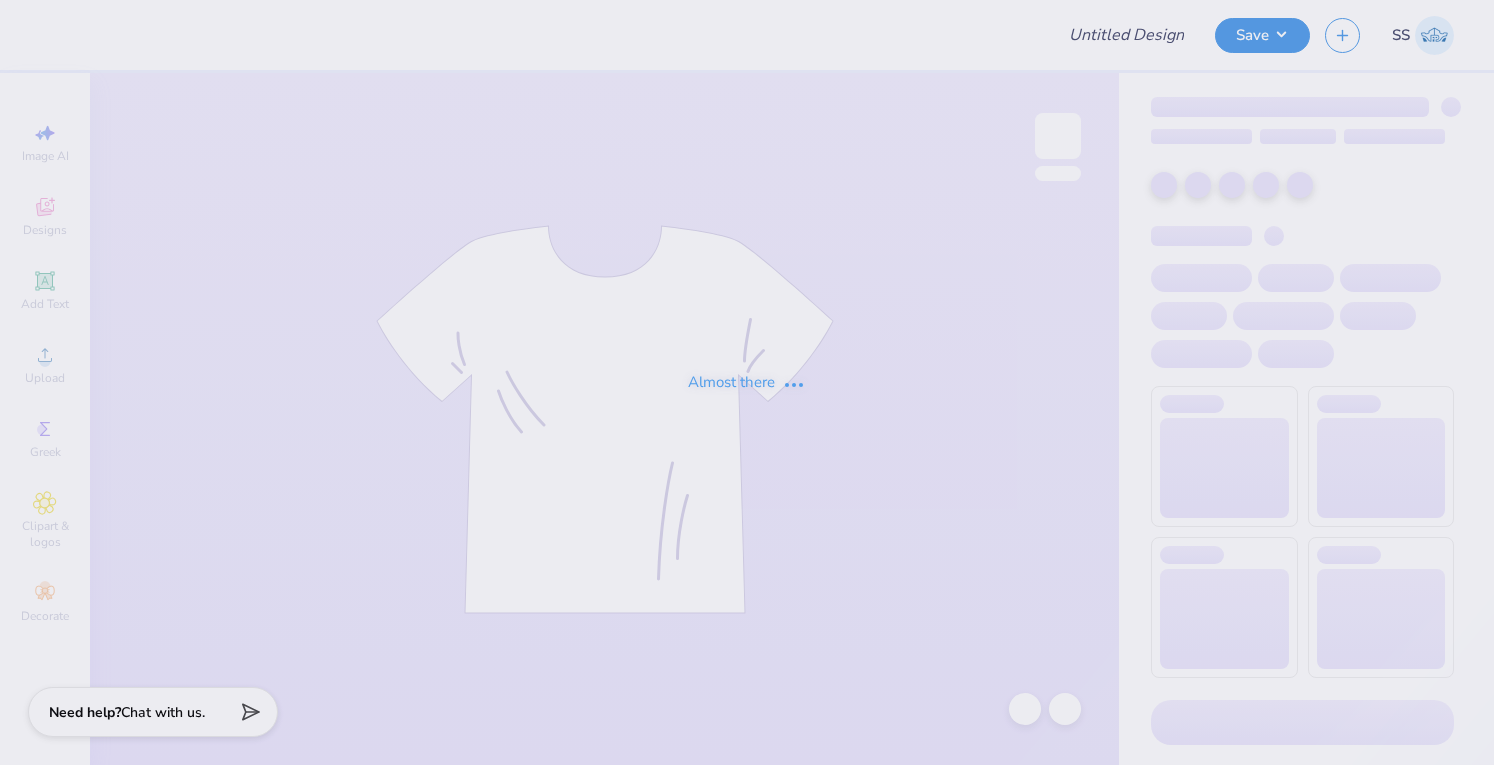 type on "[FIRST] [LAST] : oa" 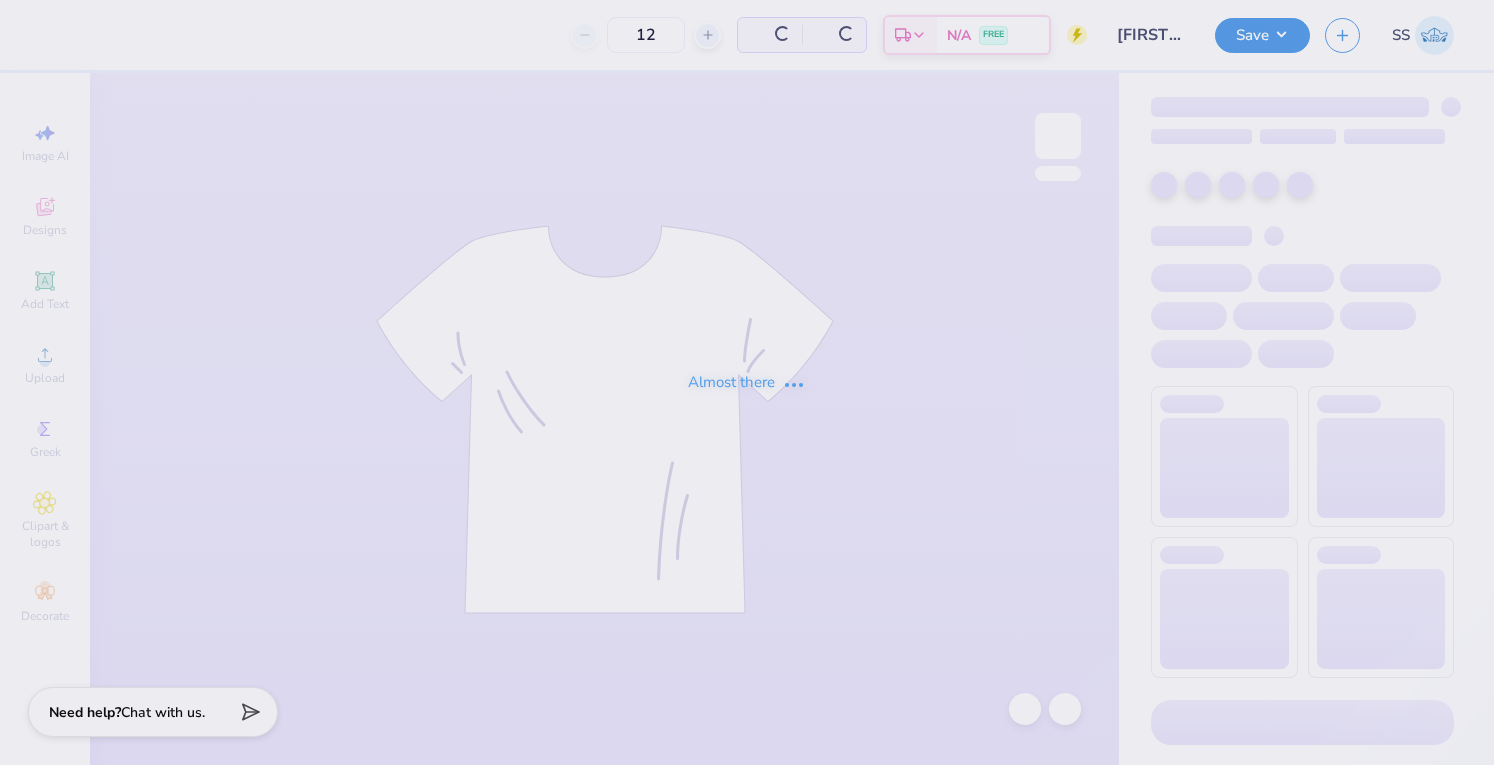 type on "24" 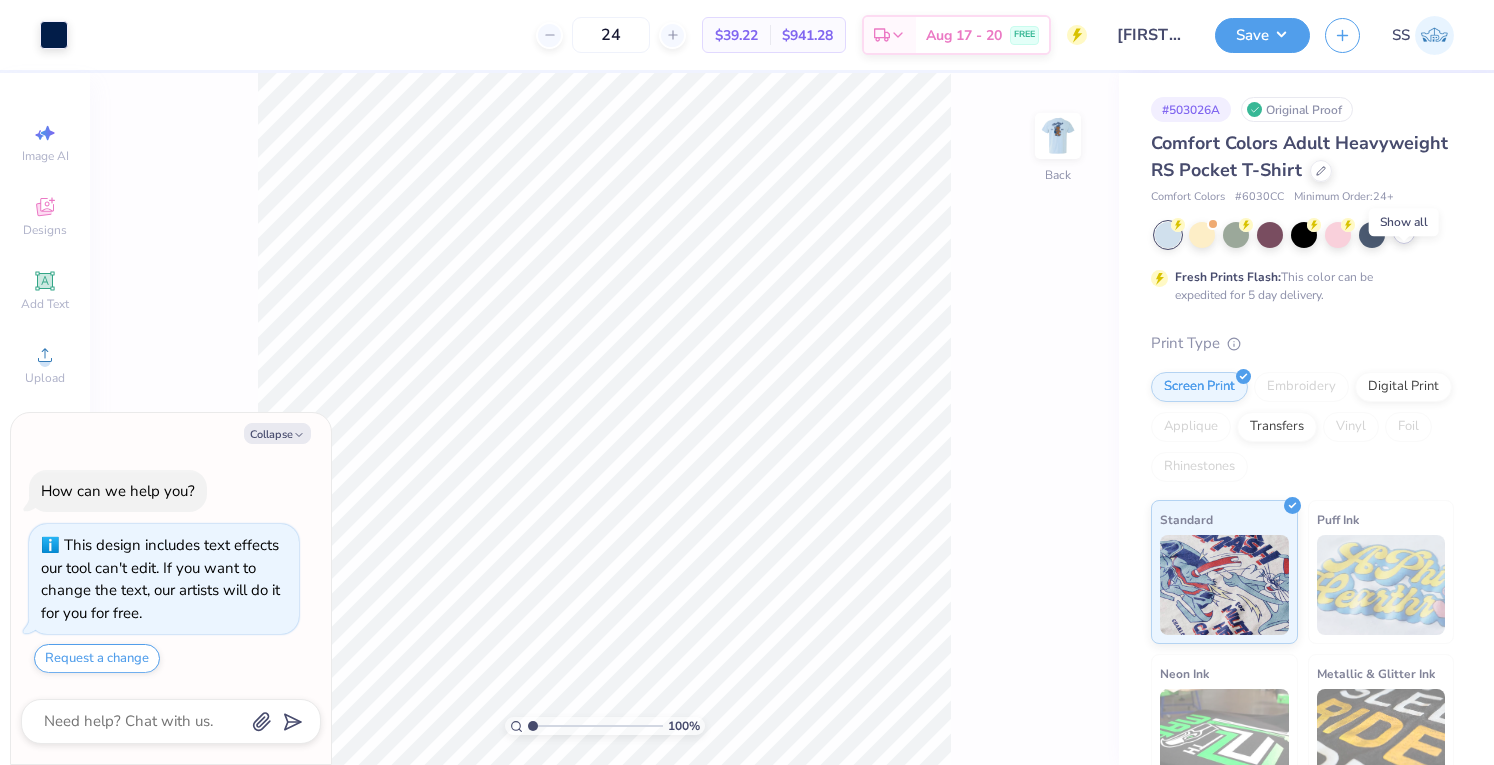 click 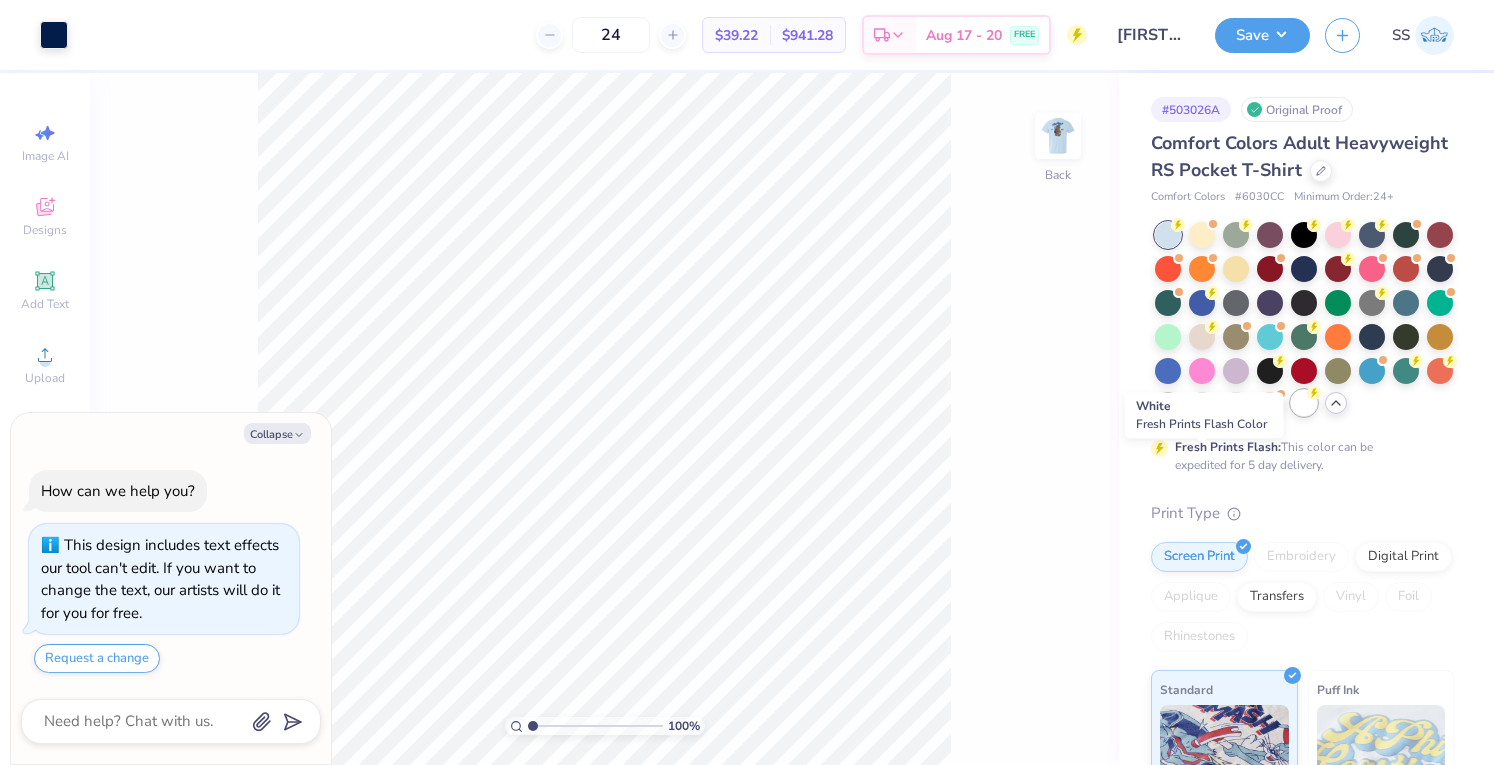 click at bounding box center (1304, 403) 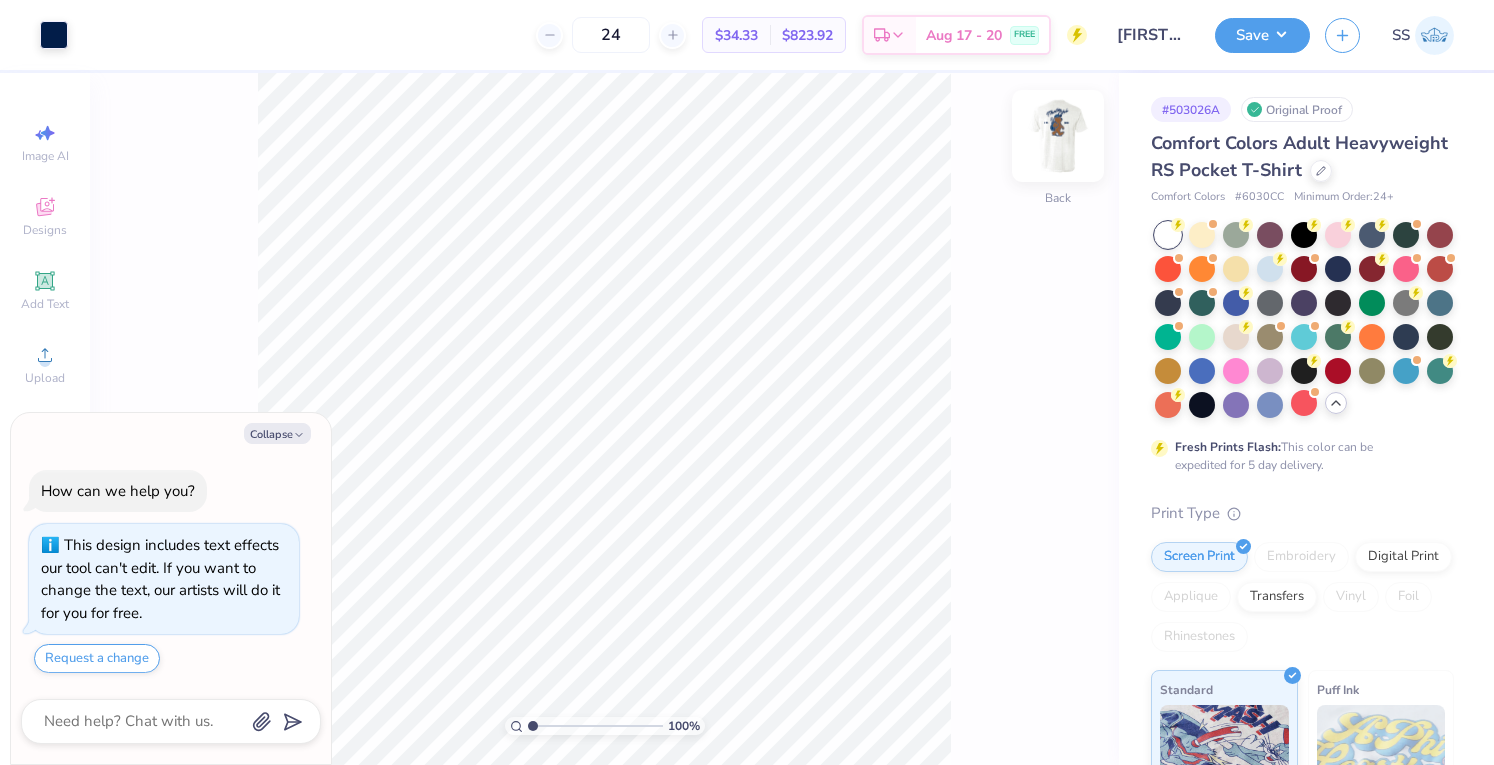 click at bounding box center (1058, 136) 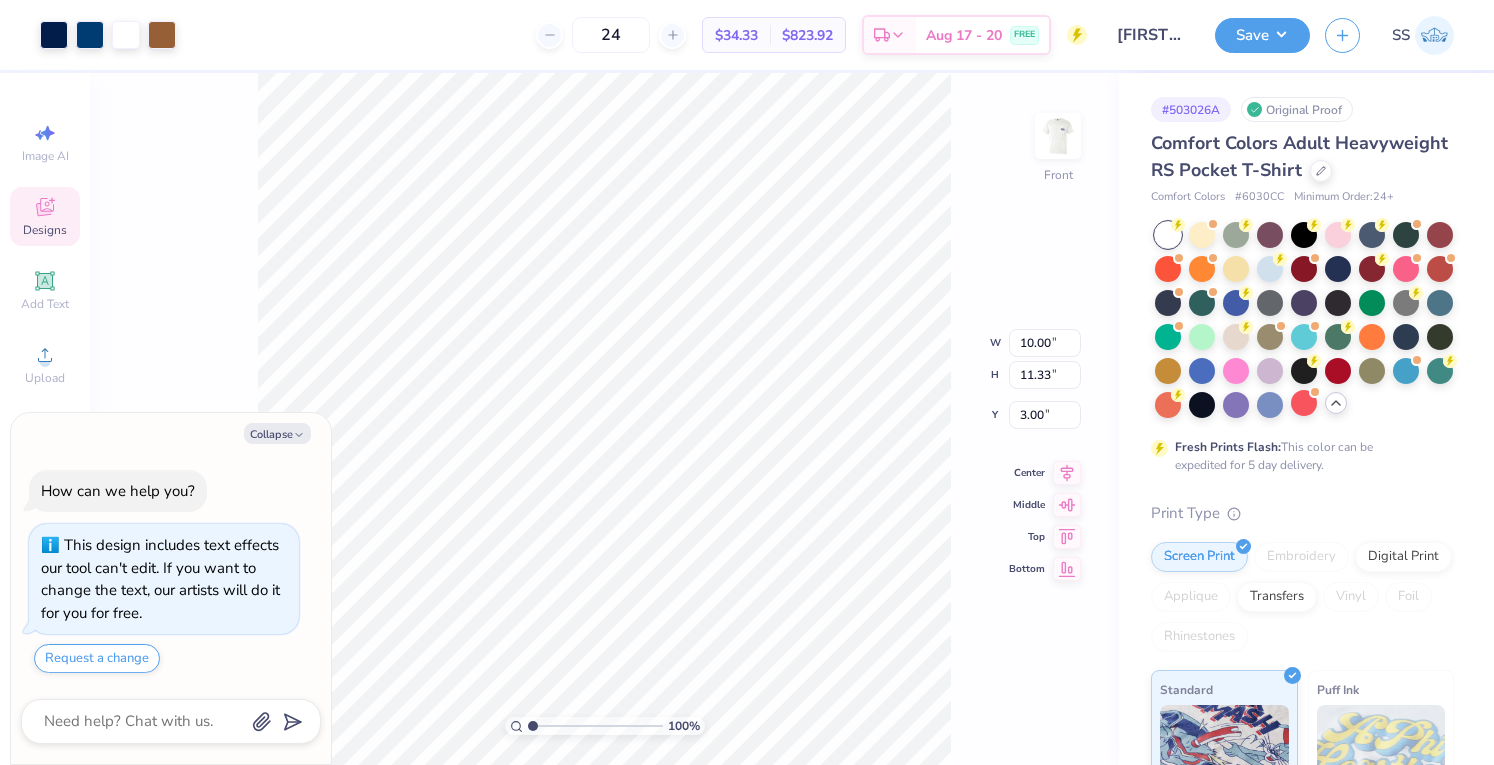 type on "x" 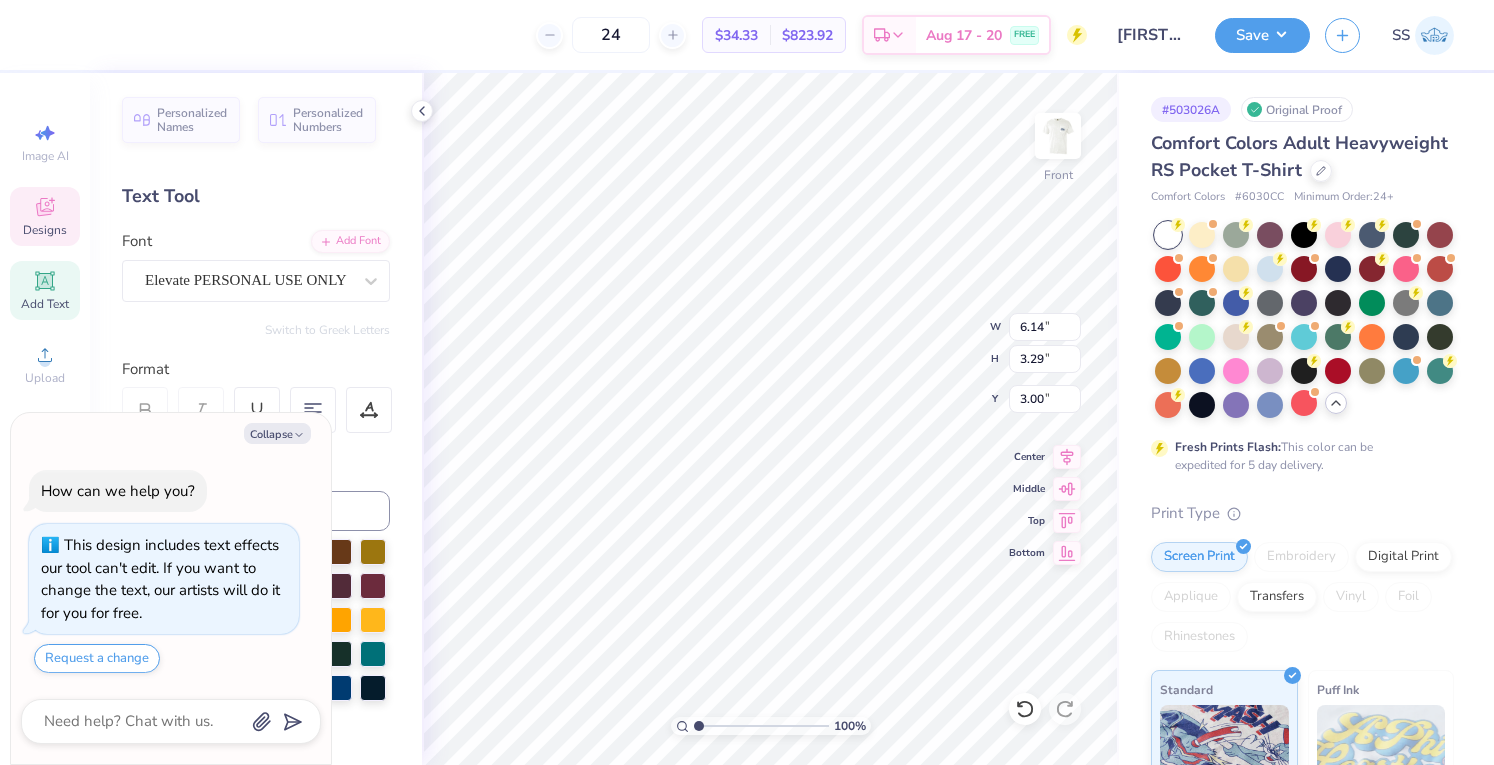 scroll, scrollTop: 17, scrollLeft: 2, axis: both 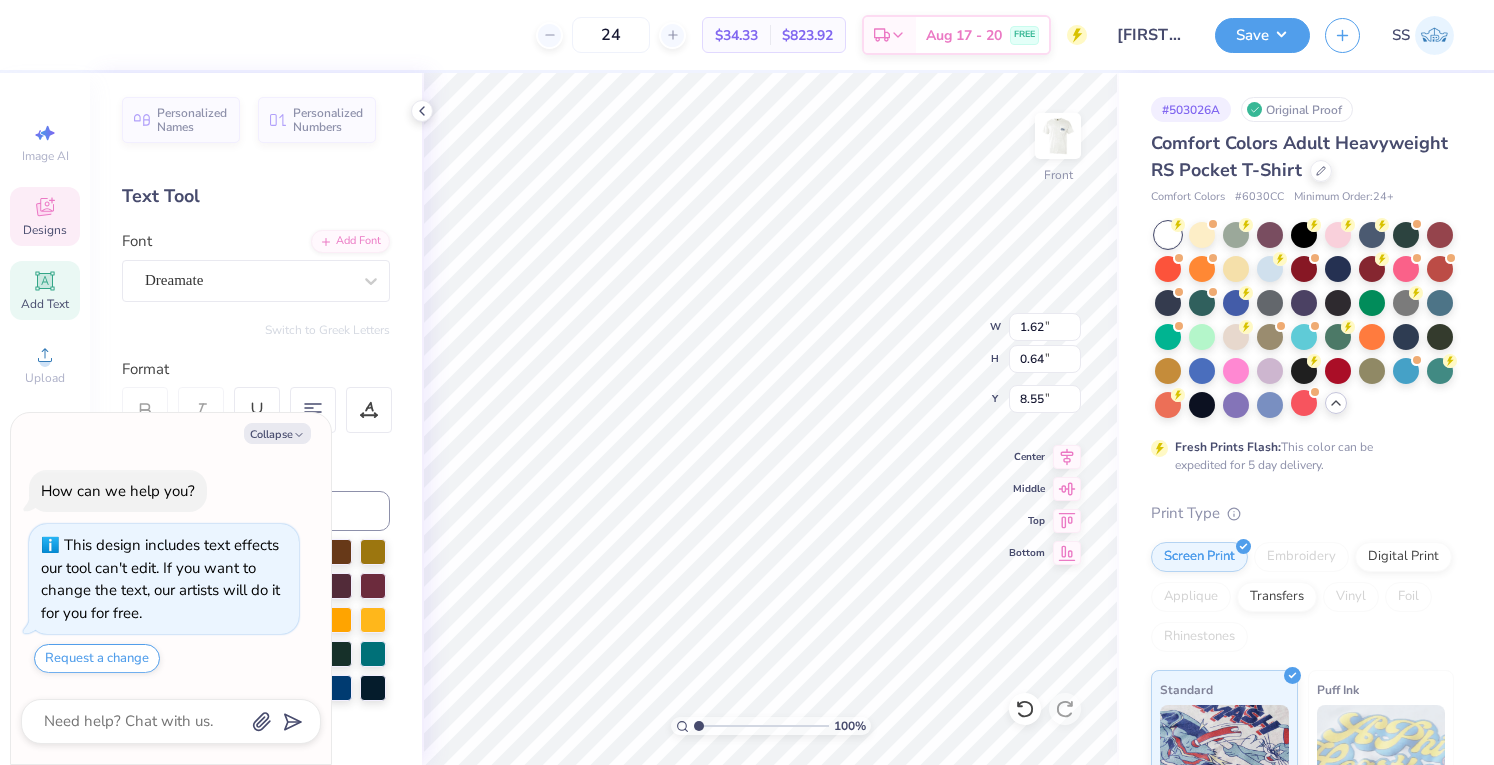 type on "x" 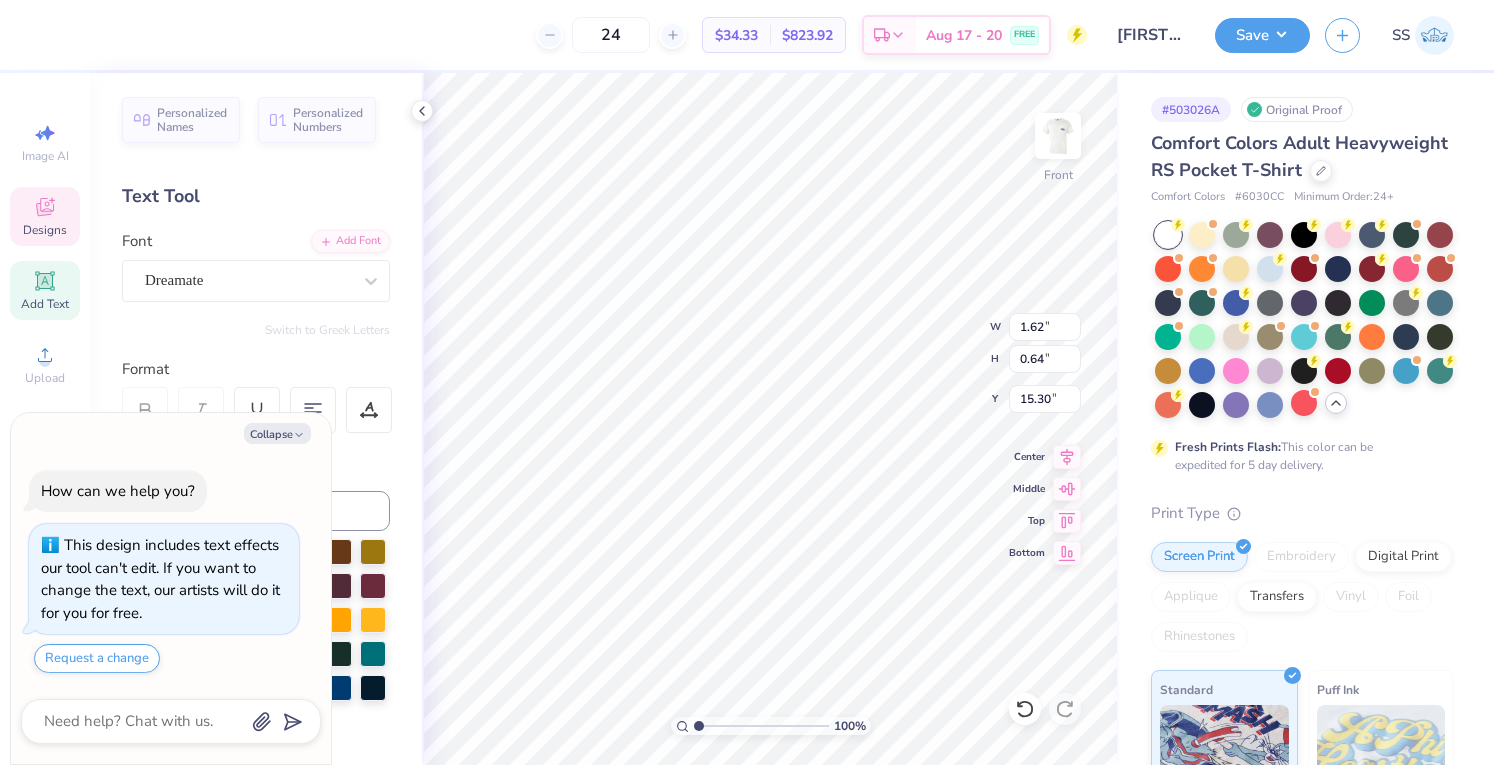 scroll, scrollTop: 16, scrollLeft: 2, axis: both 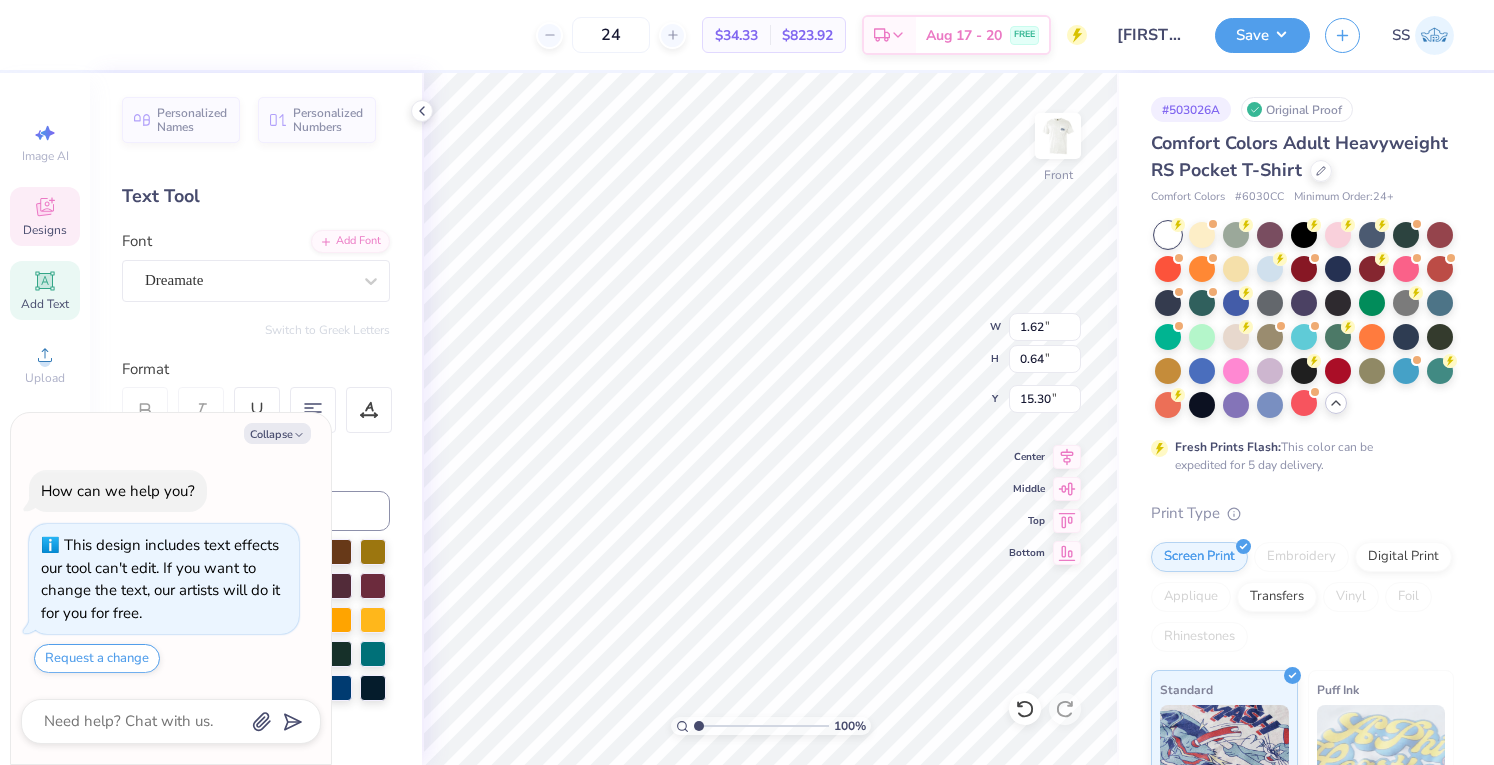 type on "x" 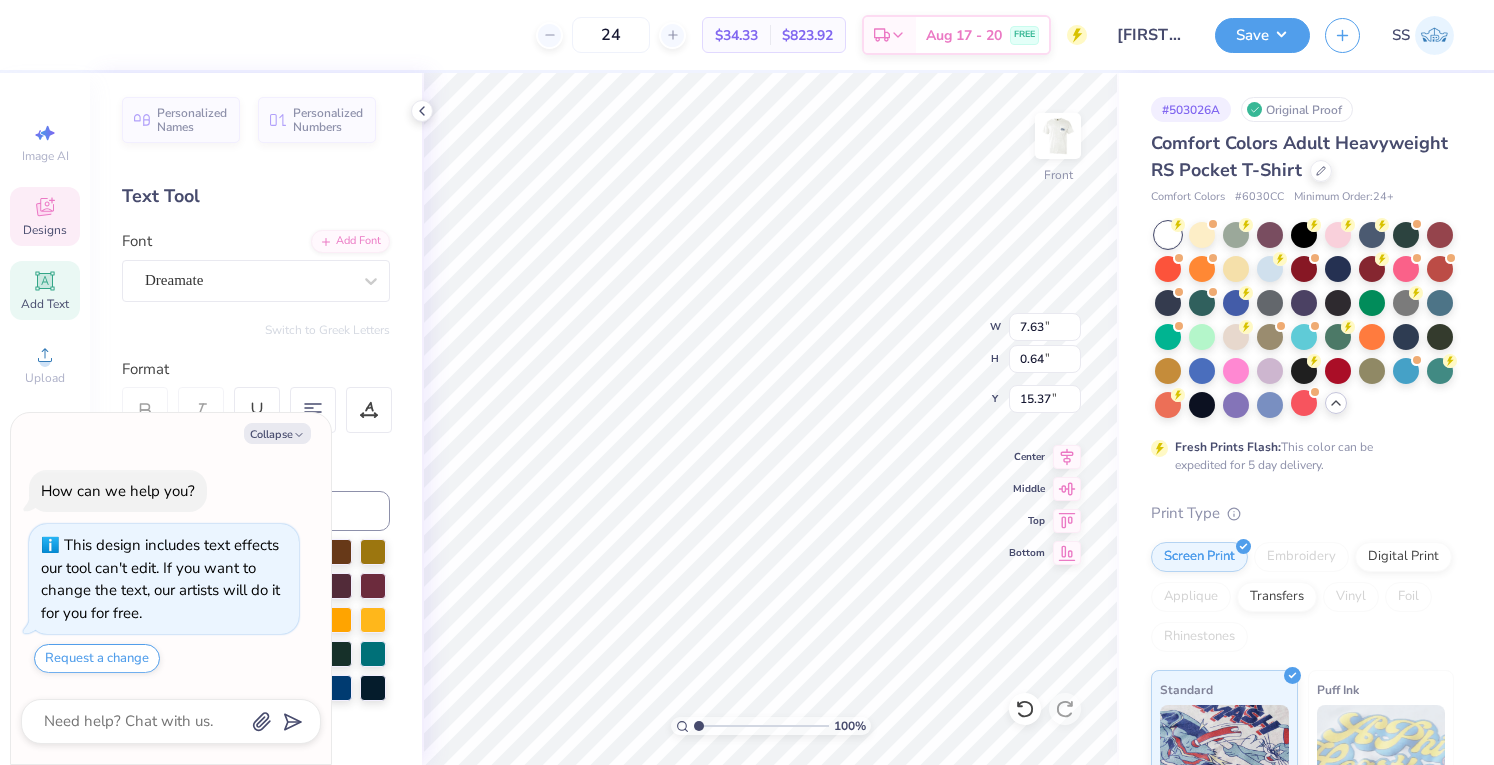 type on "x" 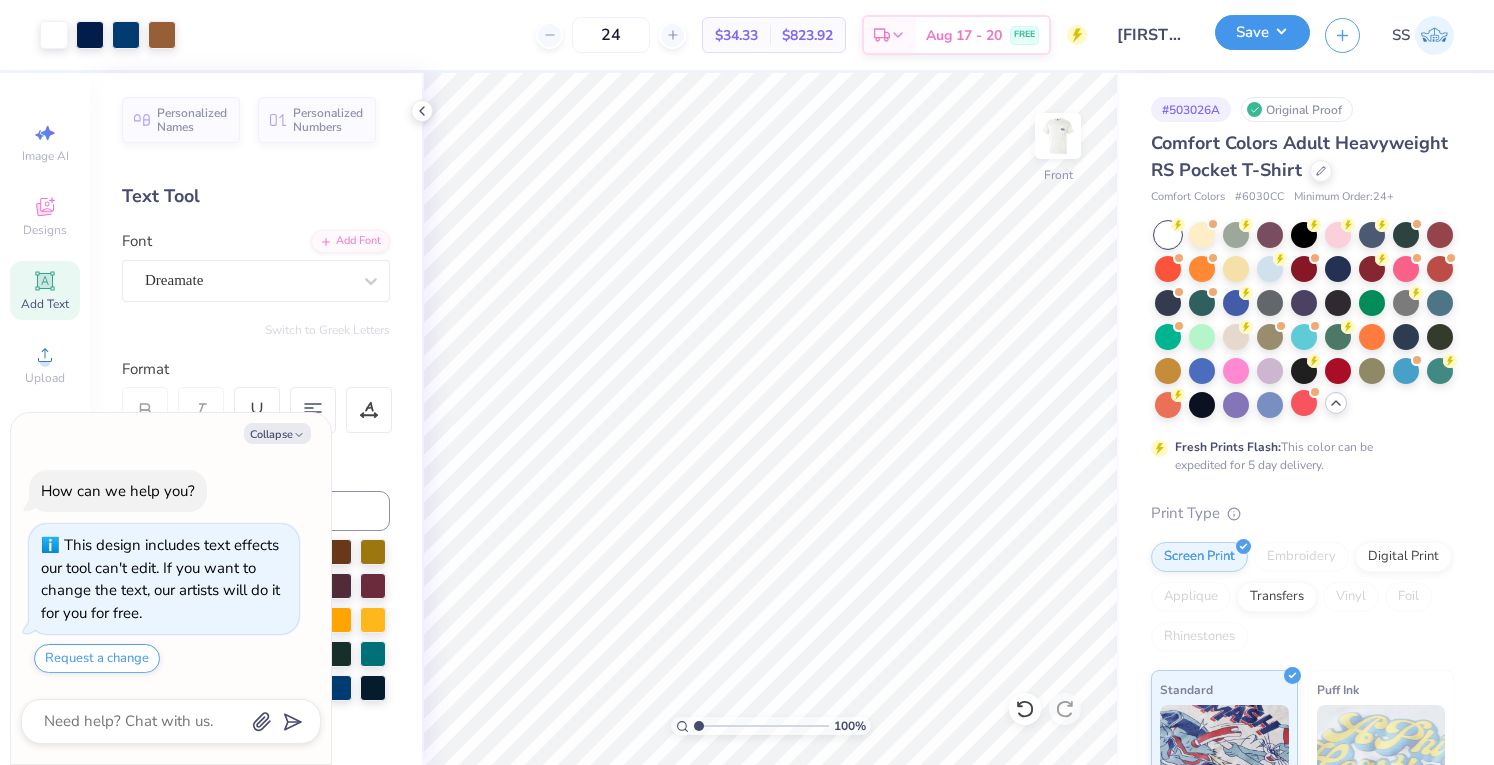 click on "Save" at bounding box center (1262, 32) 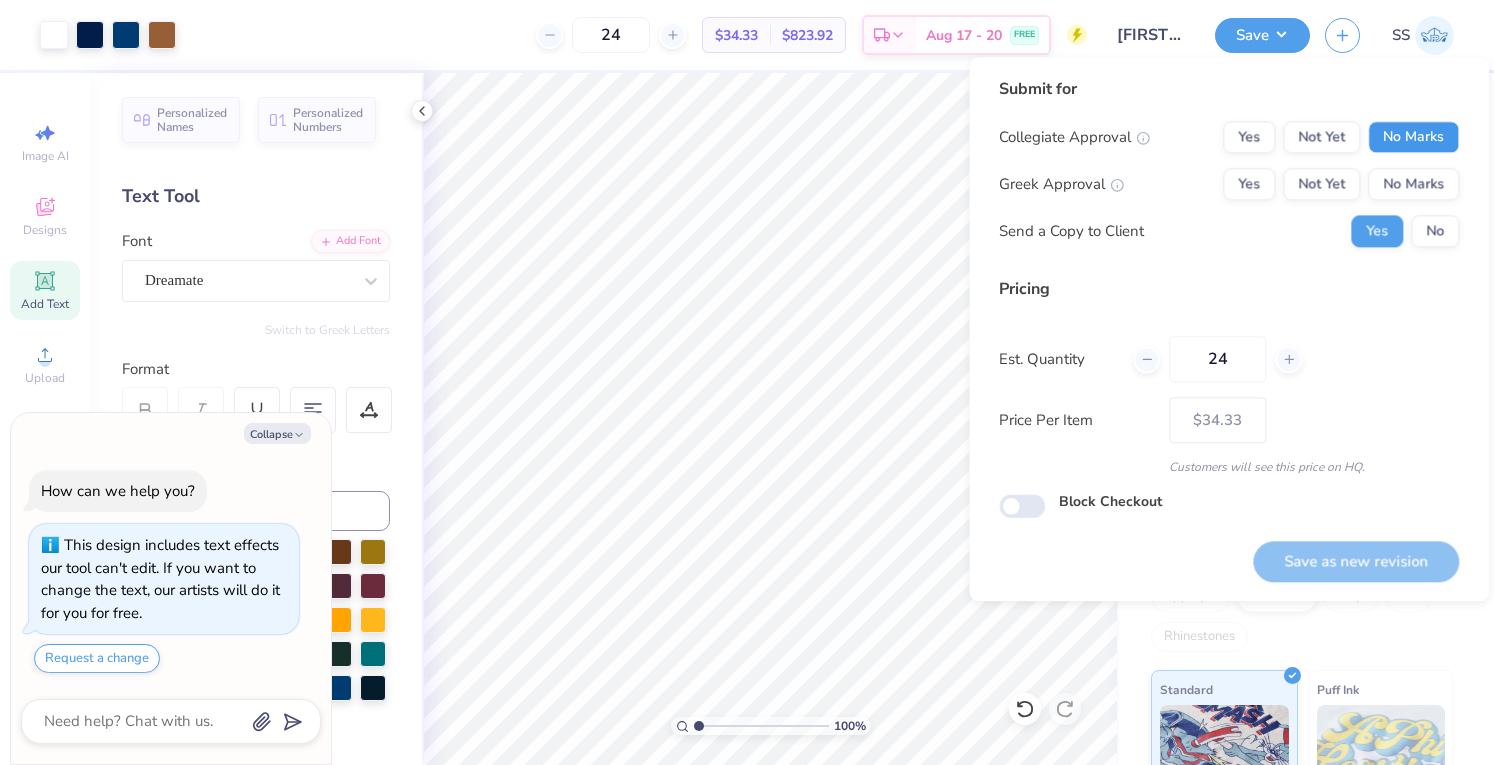 click on "No Marks" at bounding box center (1413, 137) 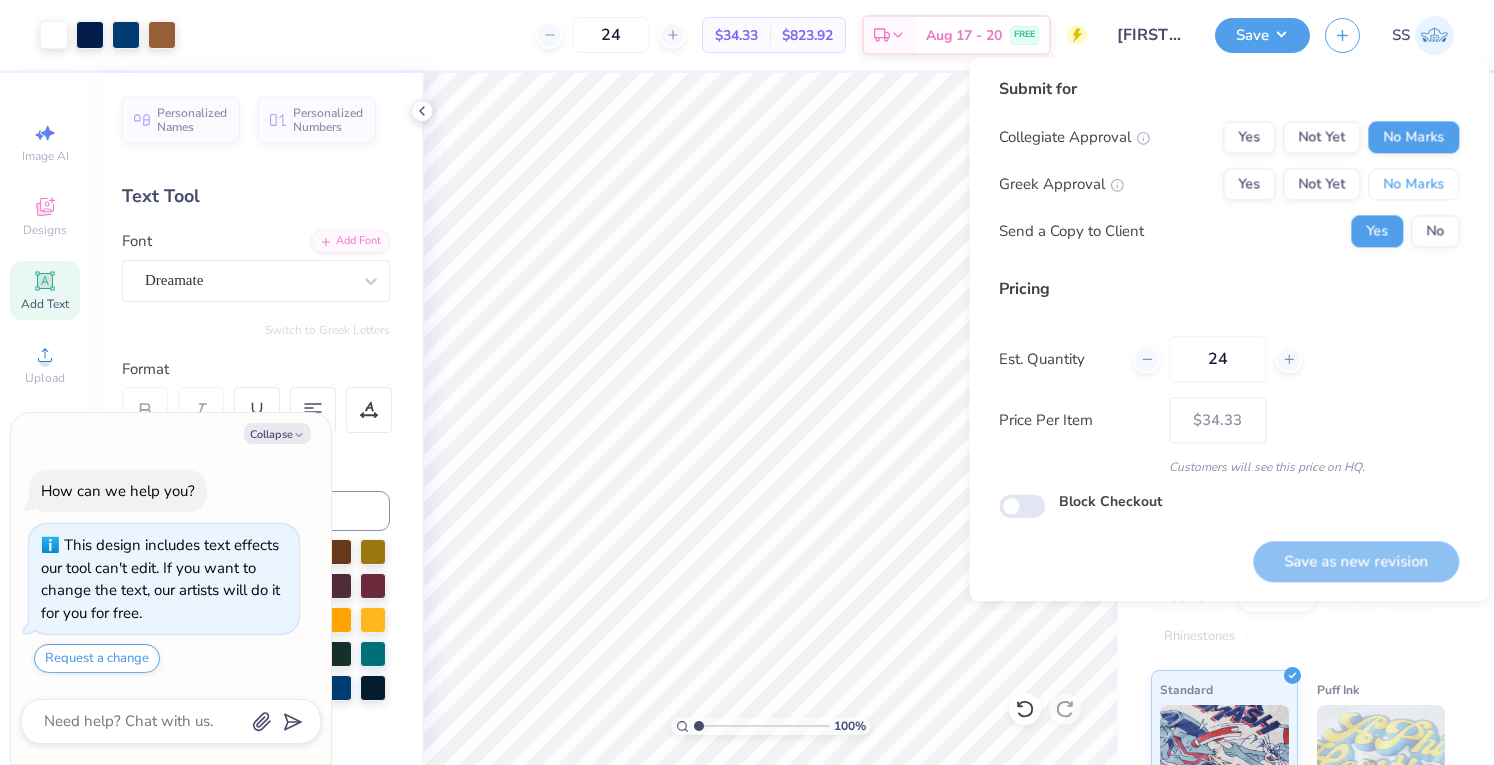 click on "No Marks" at bounding box center (1413, 184) 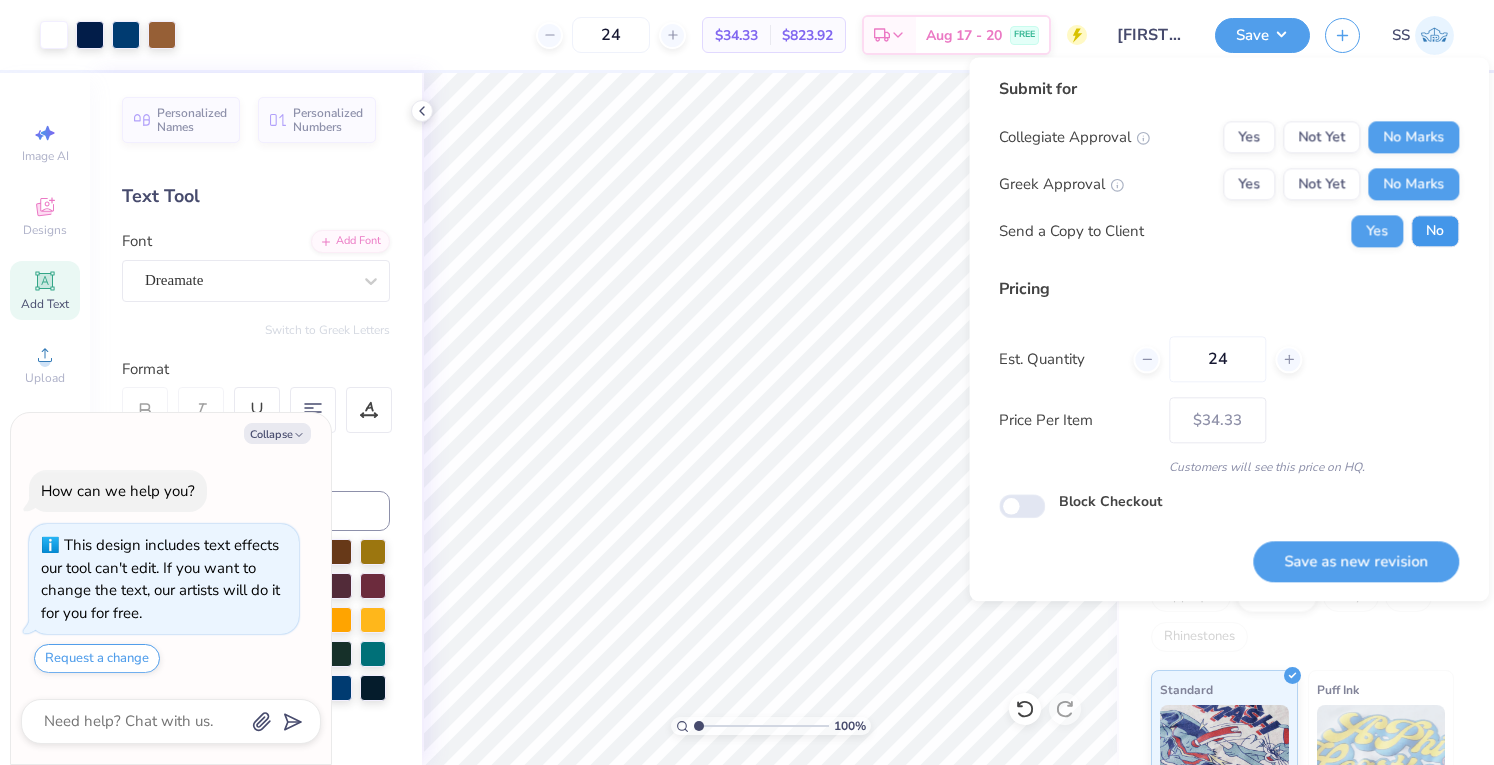 click on "No" at bounding box center [1435, 231] 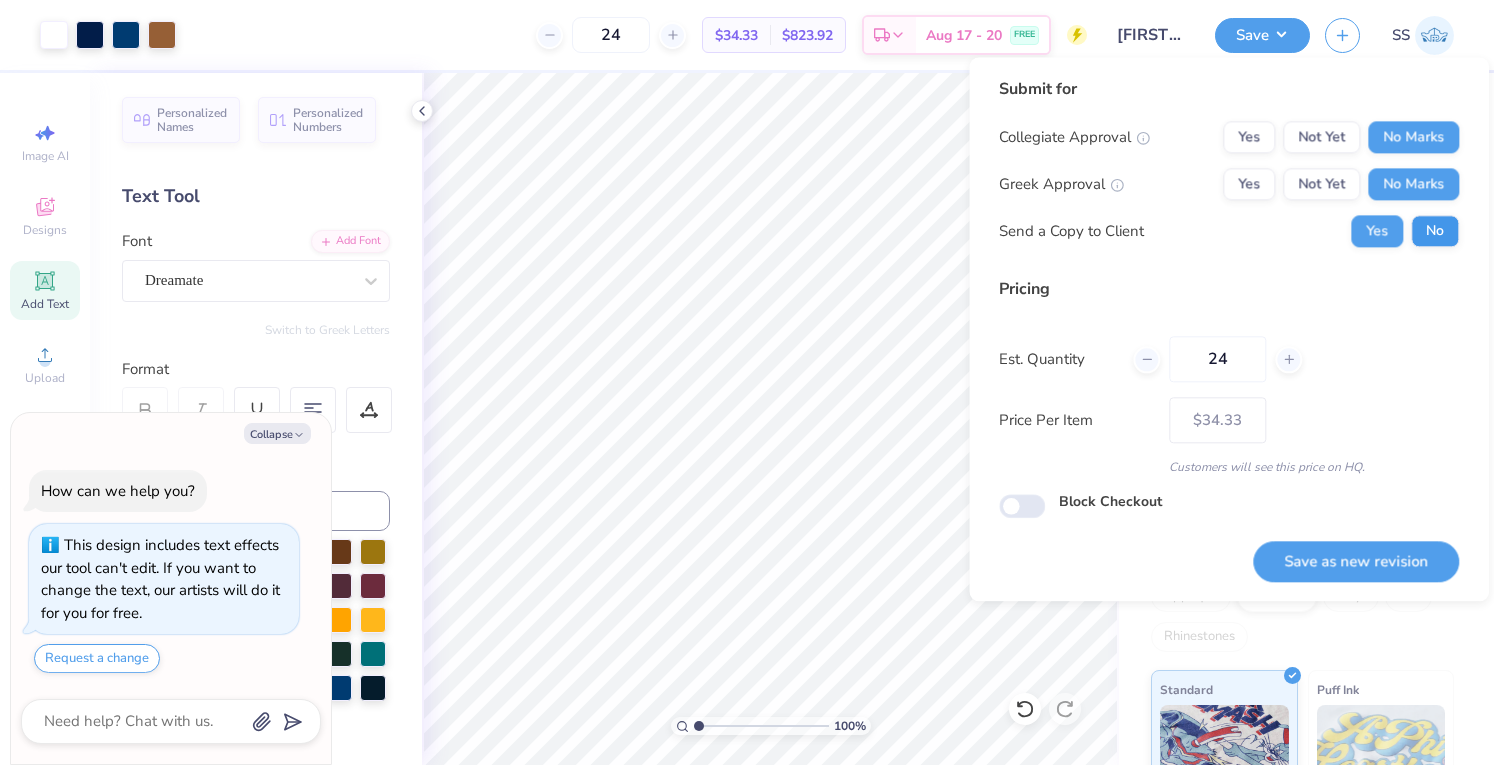 type on "x" 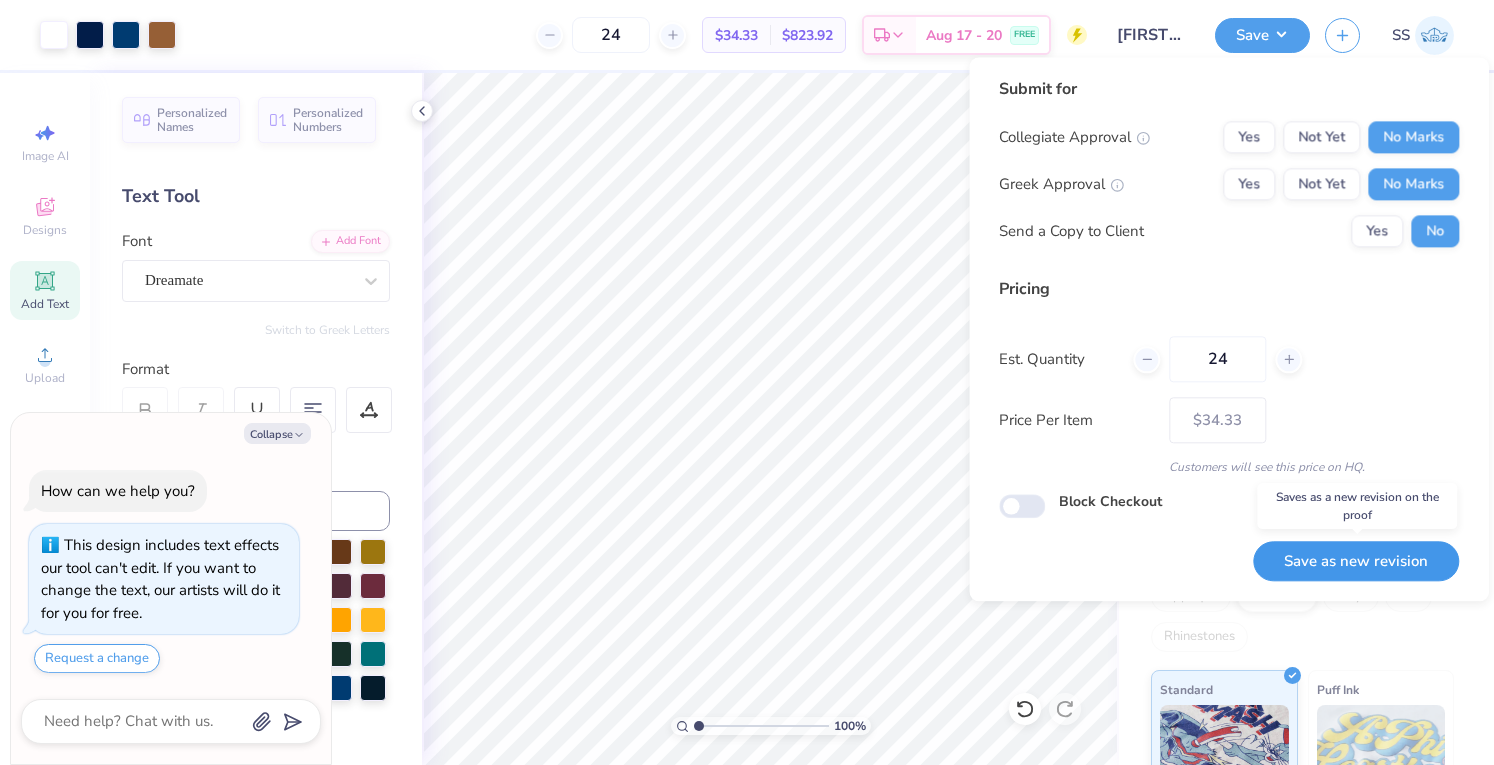 click on "Save as new revision" at bounding box center [1356, 561] 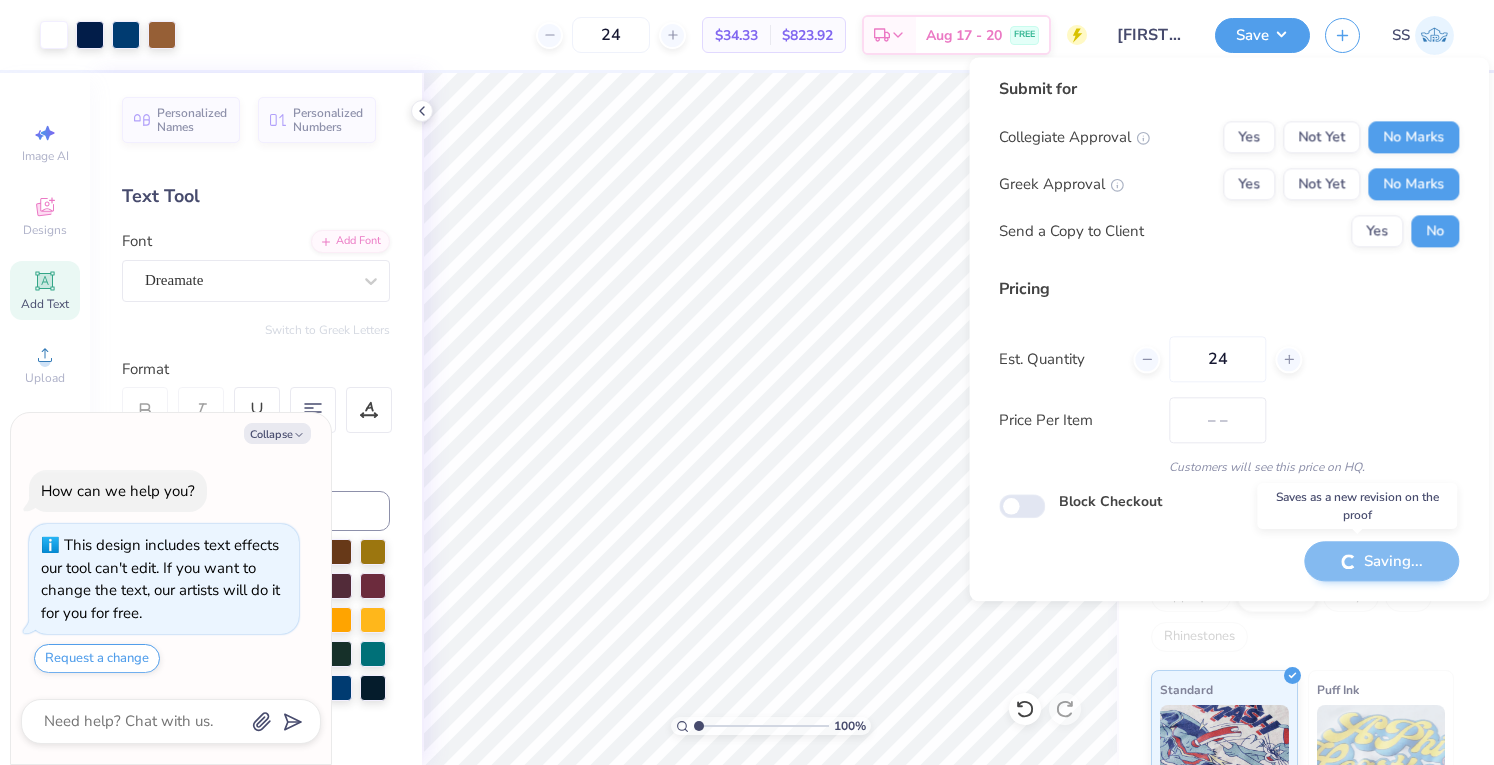 type on "$34.33" 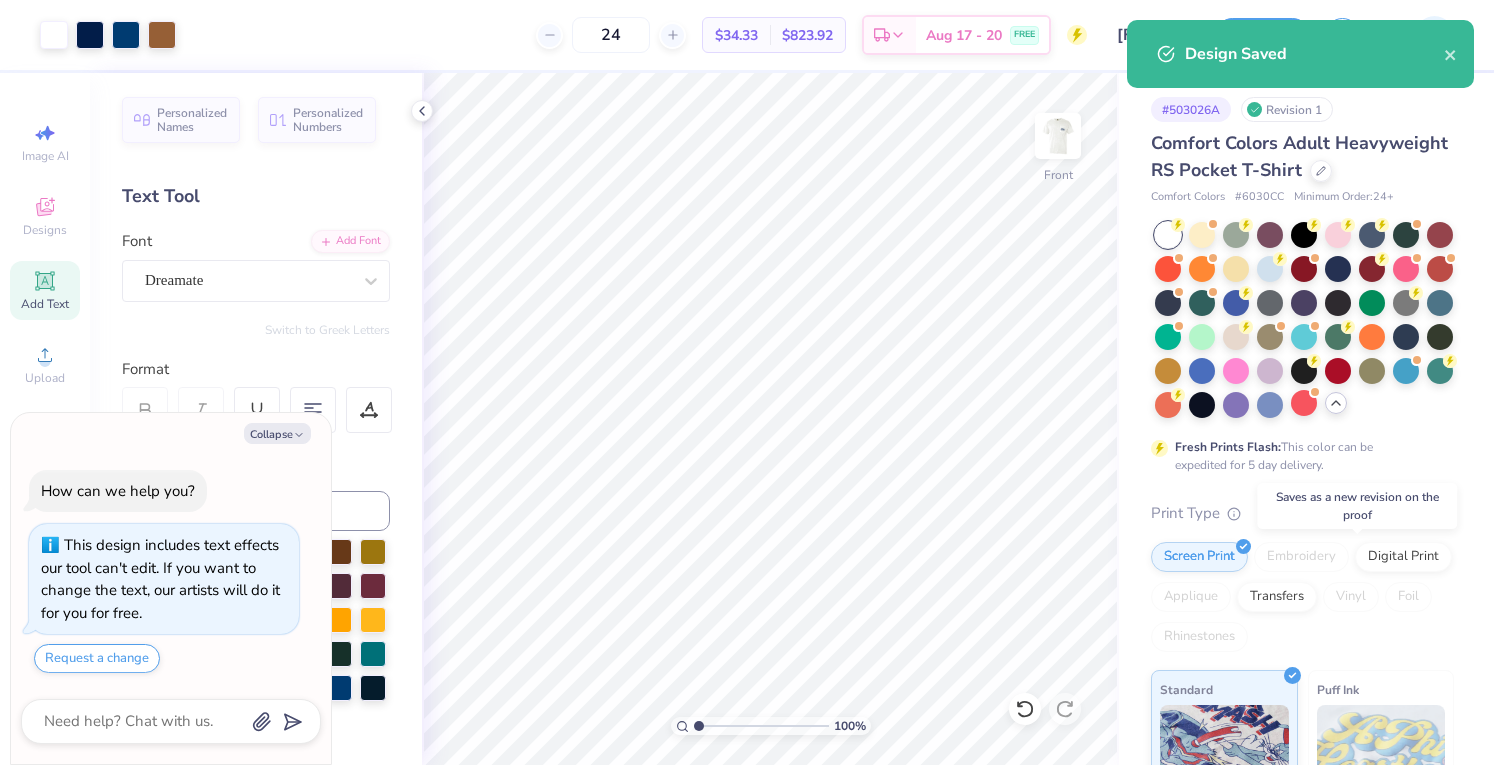 type on "x" 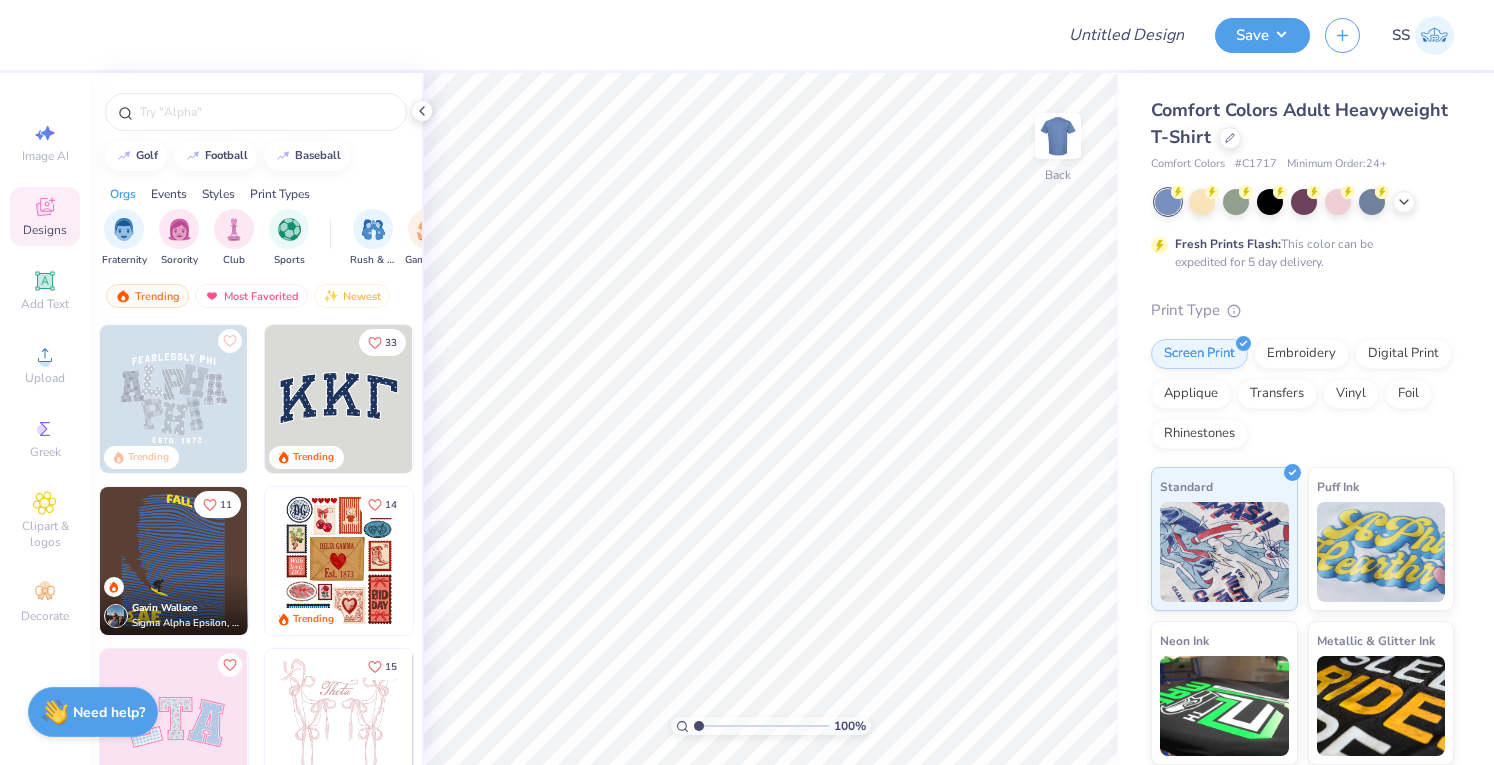 scroll, scrollTop: 0, scrollLeft: 0, axis: both 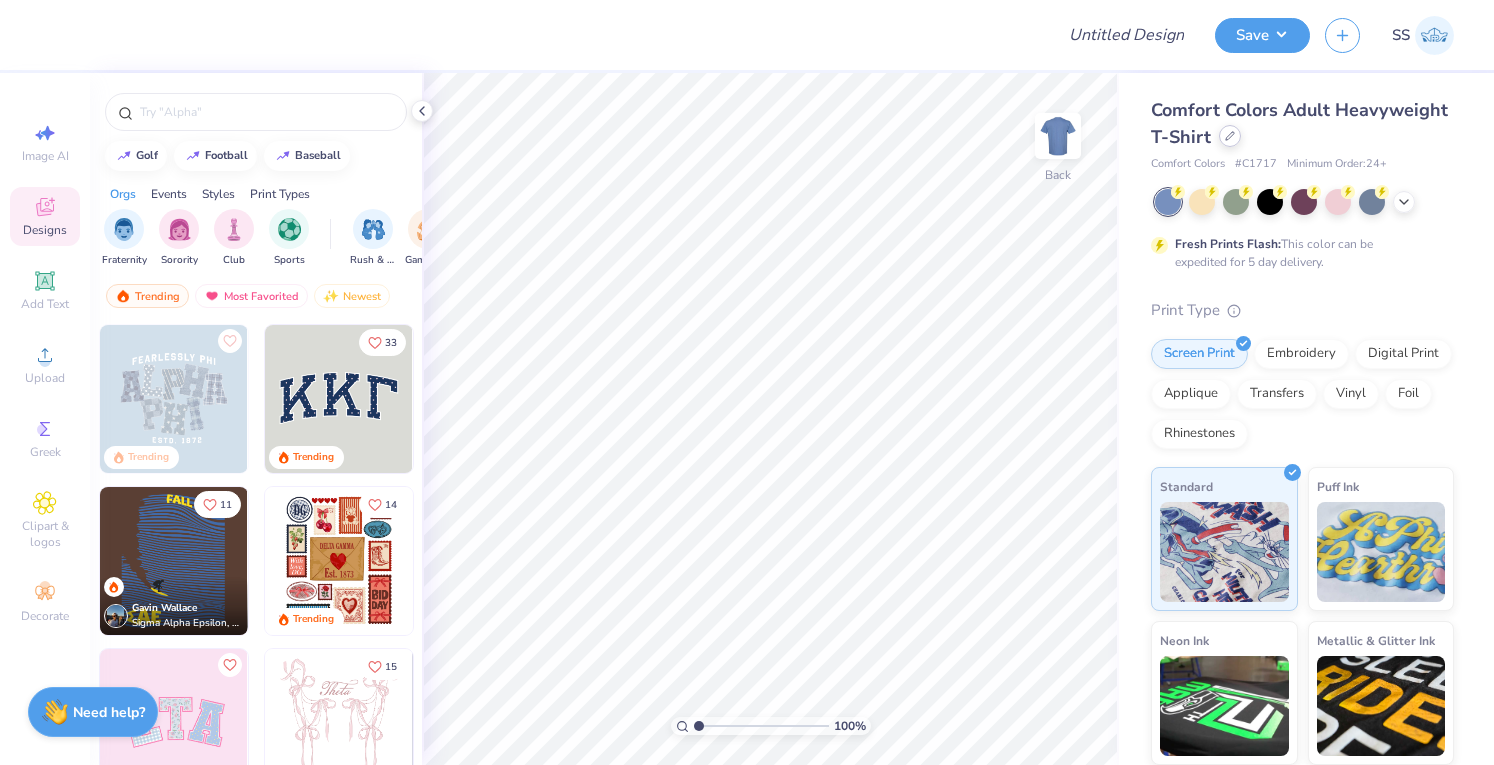 click at bounding box center (1230, 136) 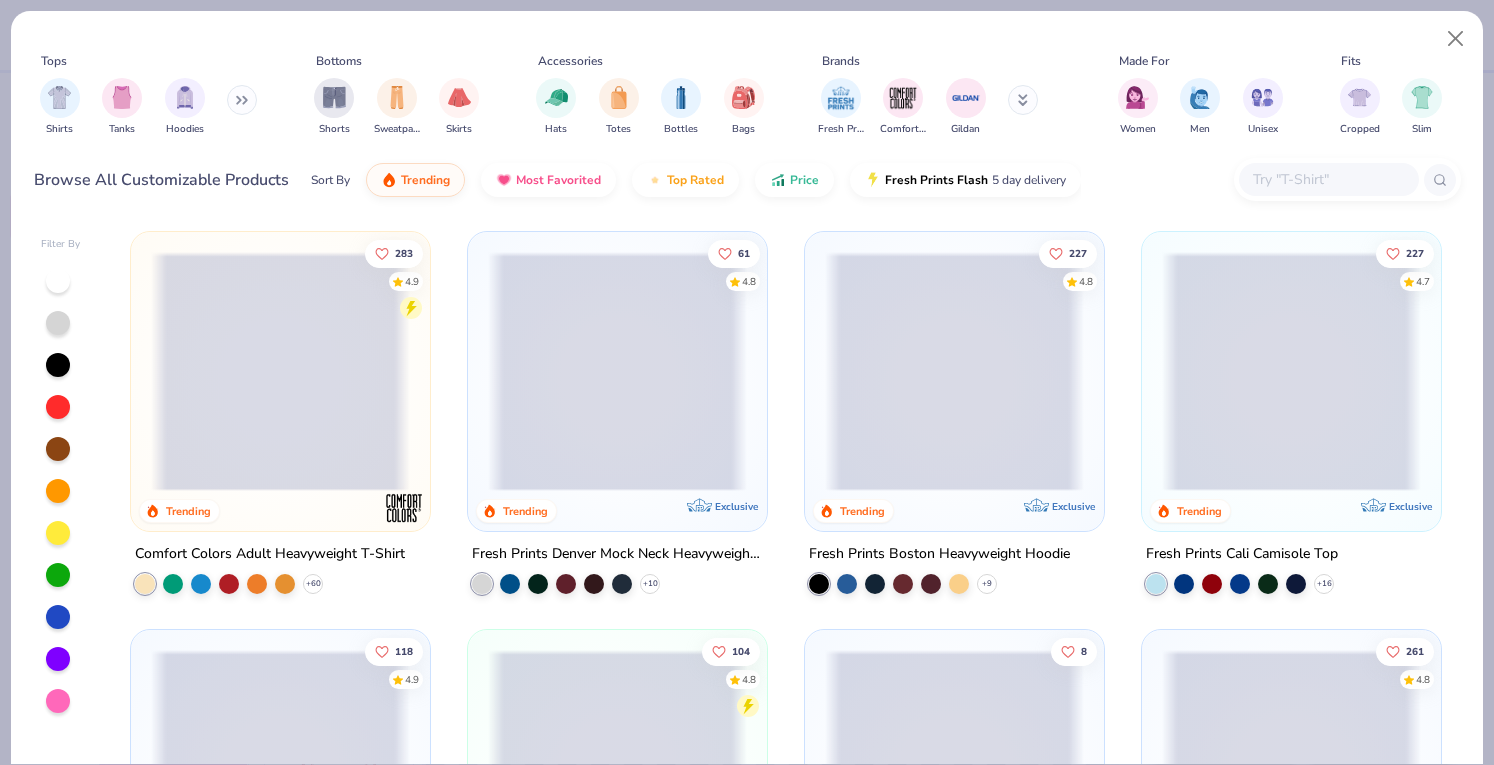 click at bounding box center [1329, 179] 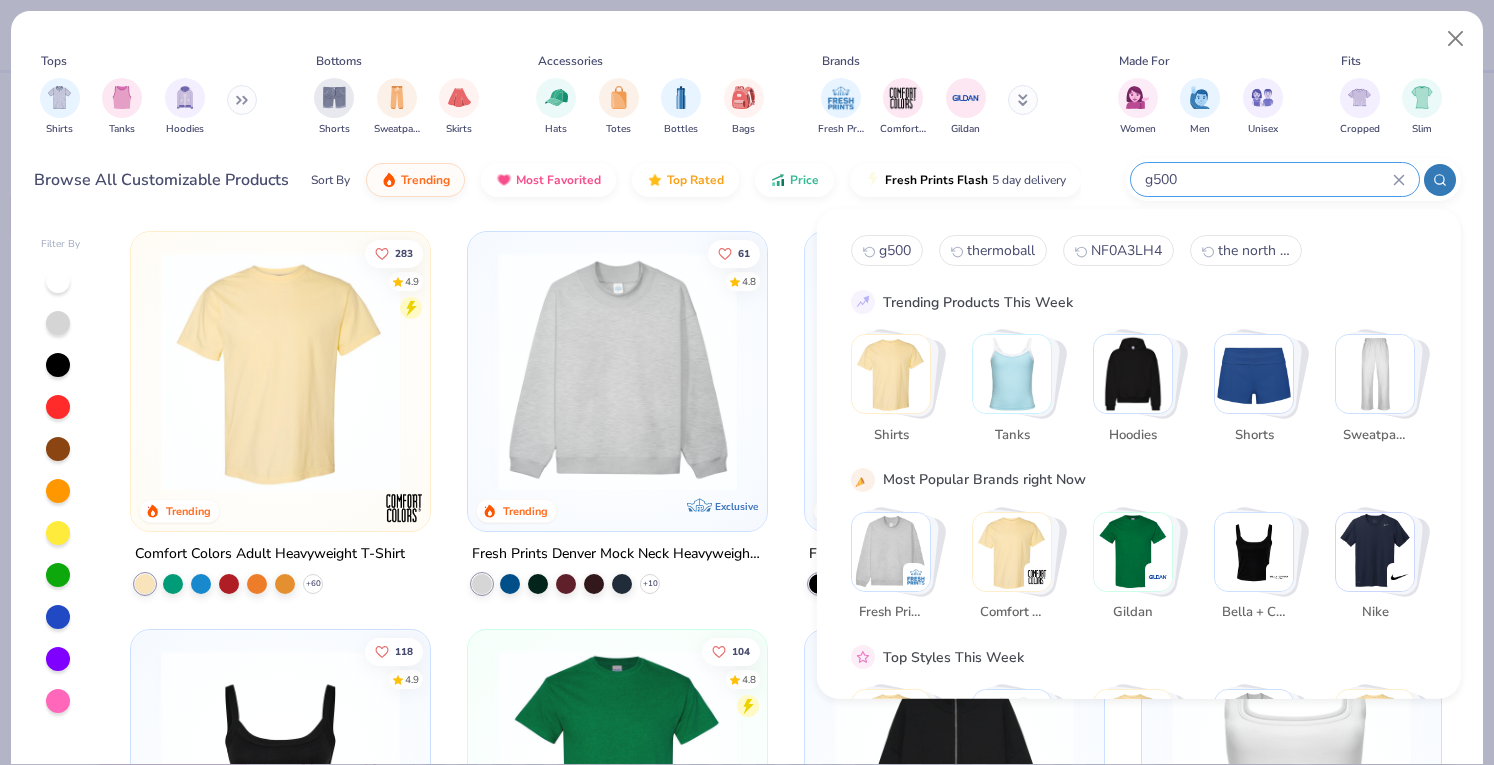 type on "g500" 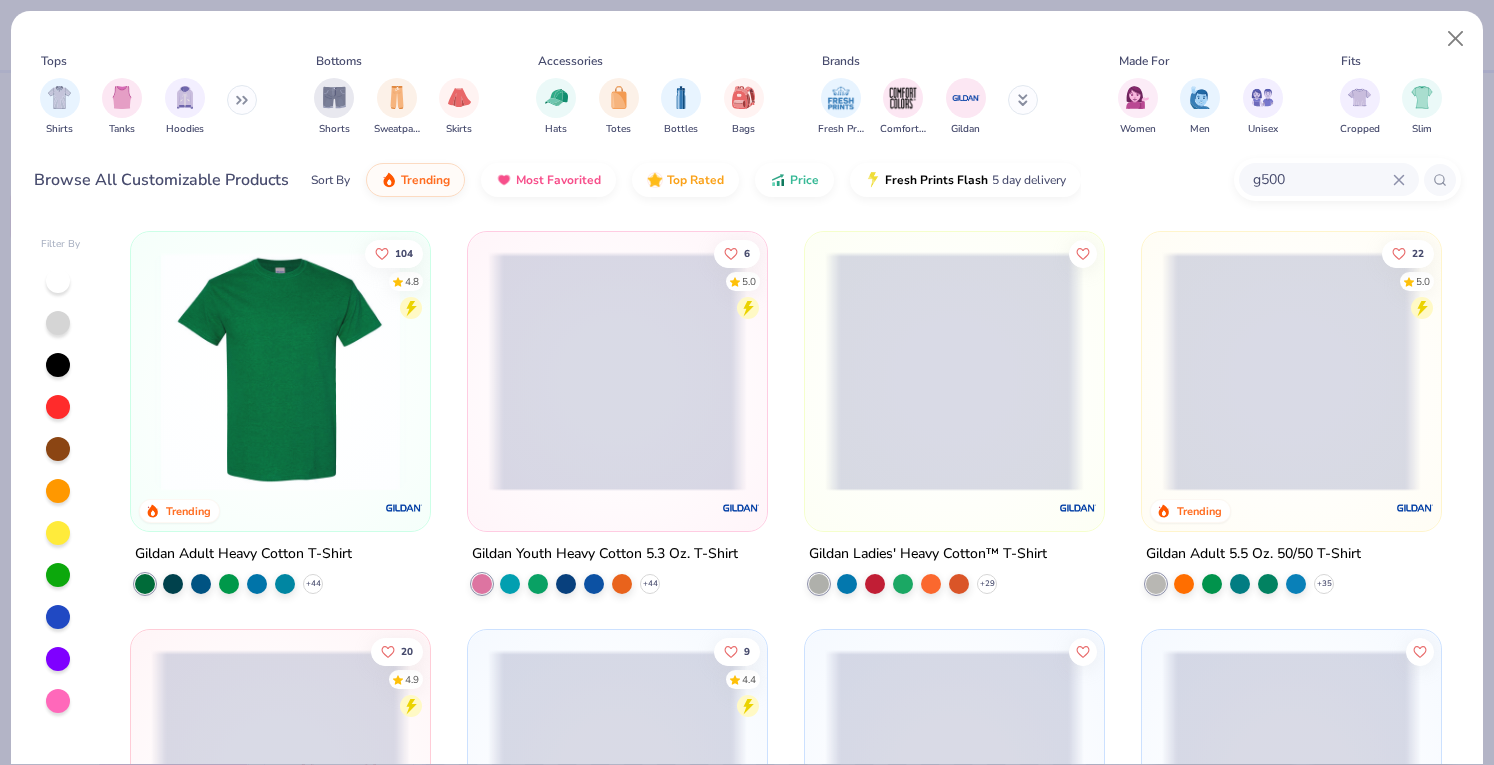 click at bounding box center [280, 371] 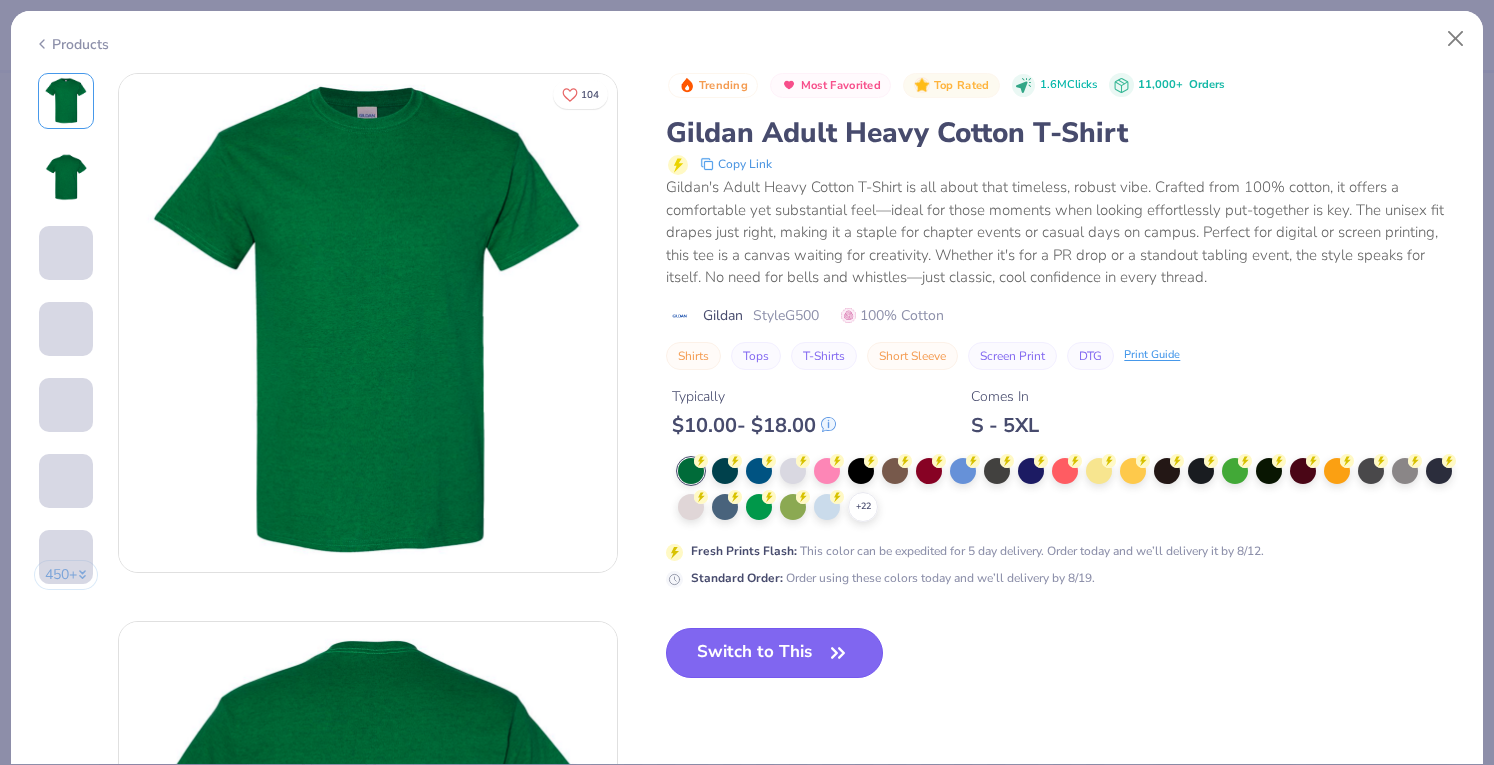 click on "Switch to This" at bounding box center (774, 653) 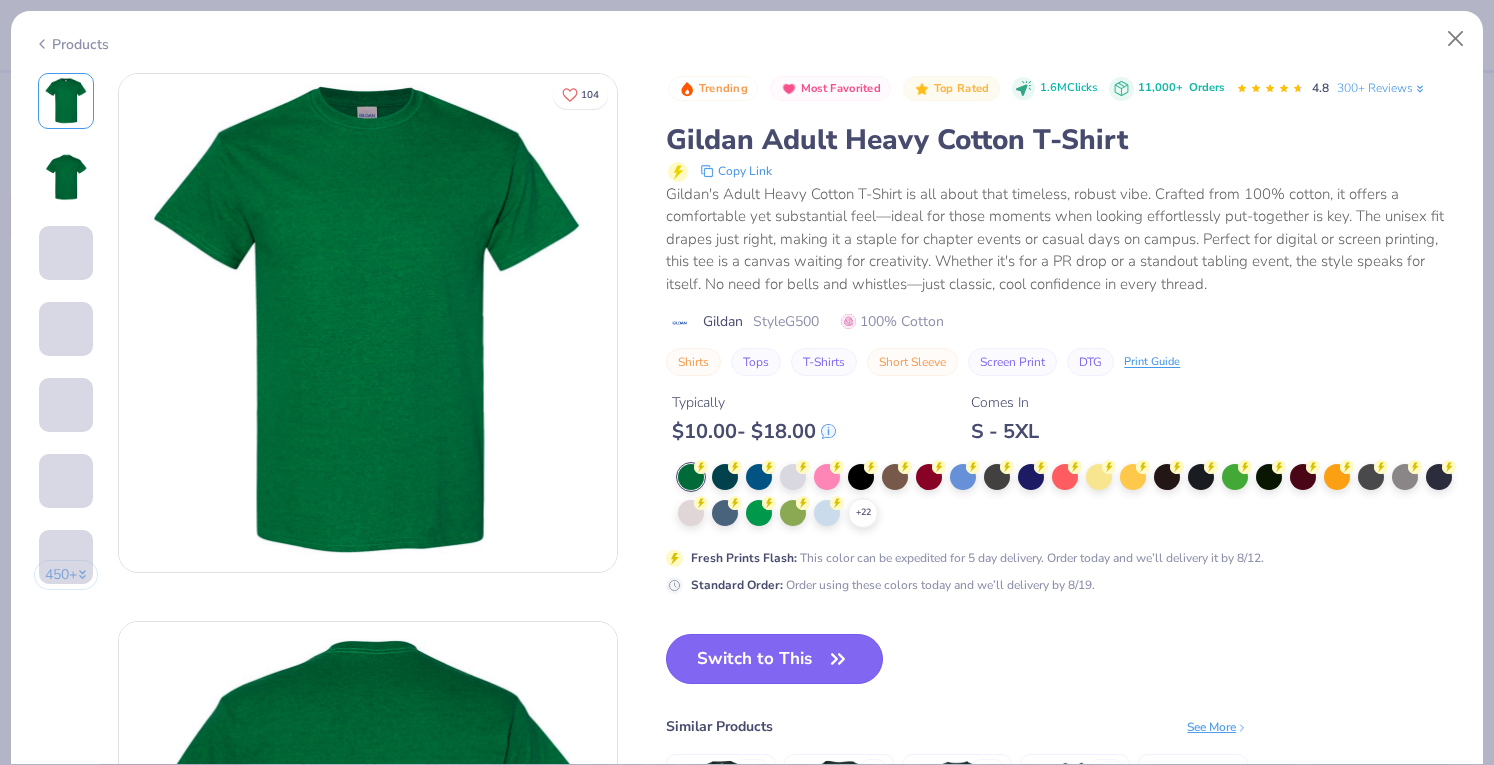 click on "Switch to This" at bounding box center [774, 659] 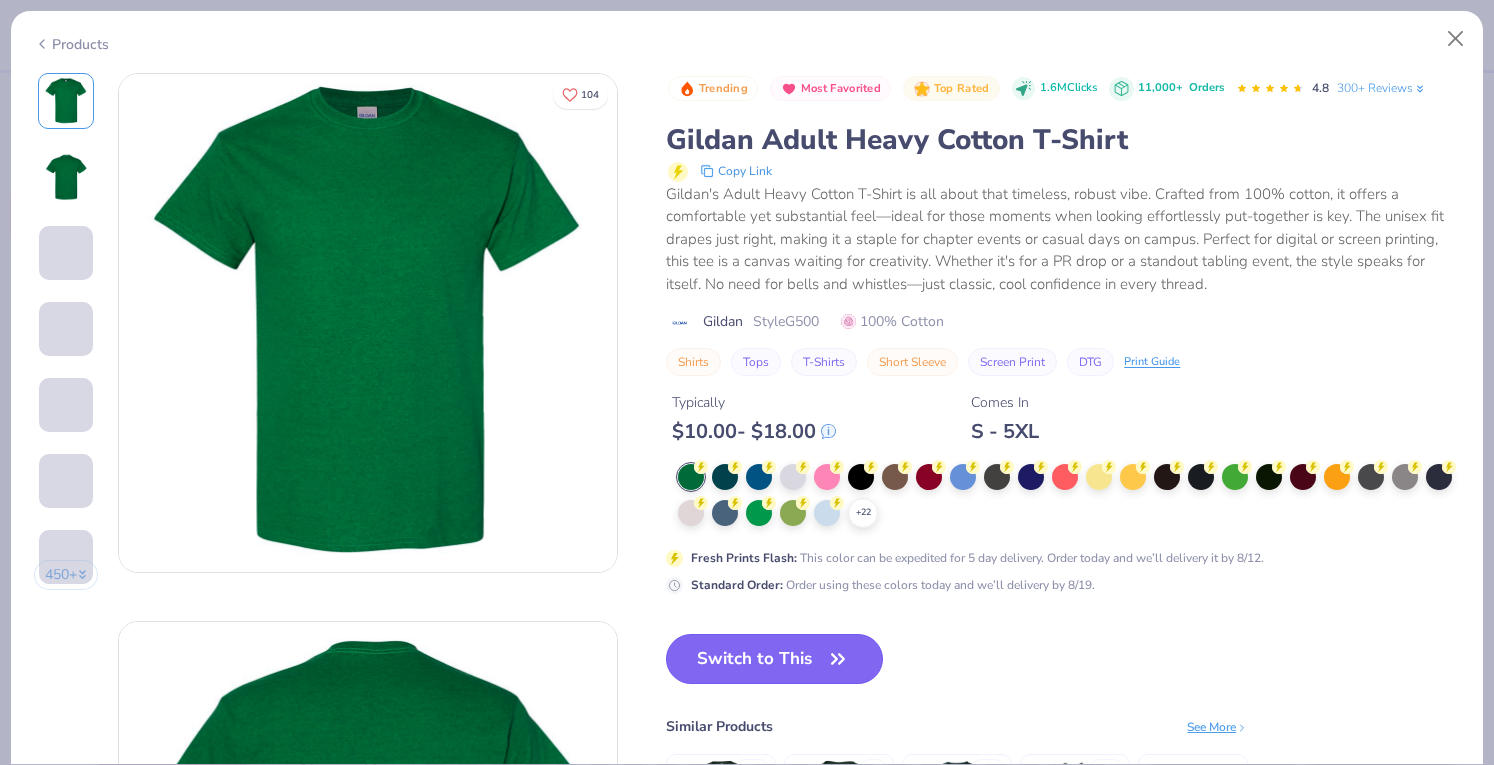 click on "Switch to This" at bounding box center [774, 659] 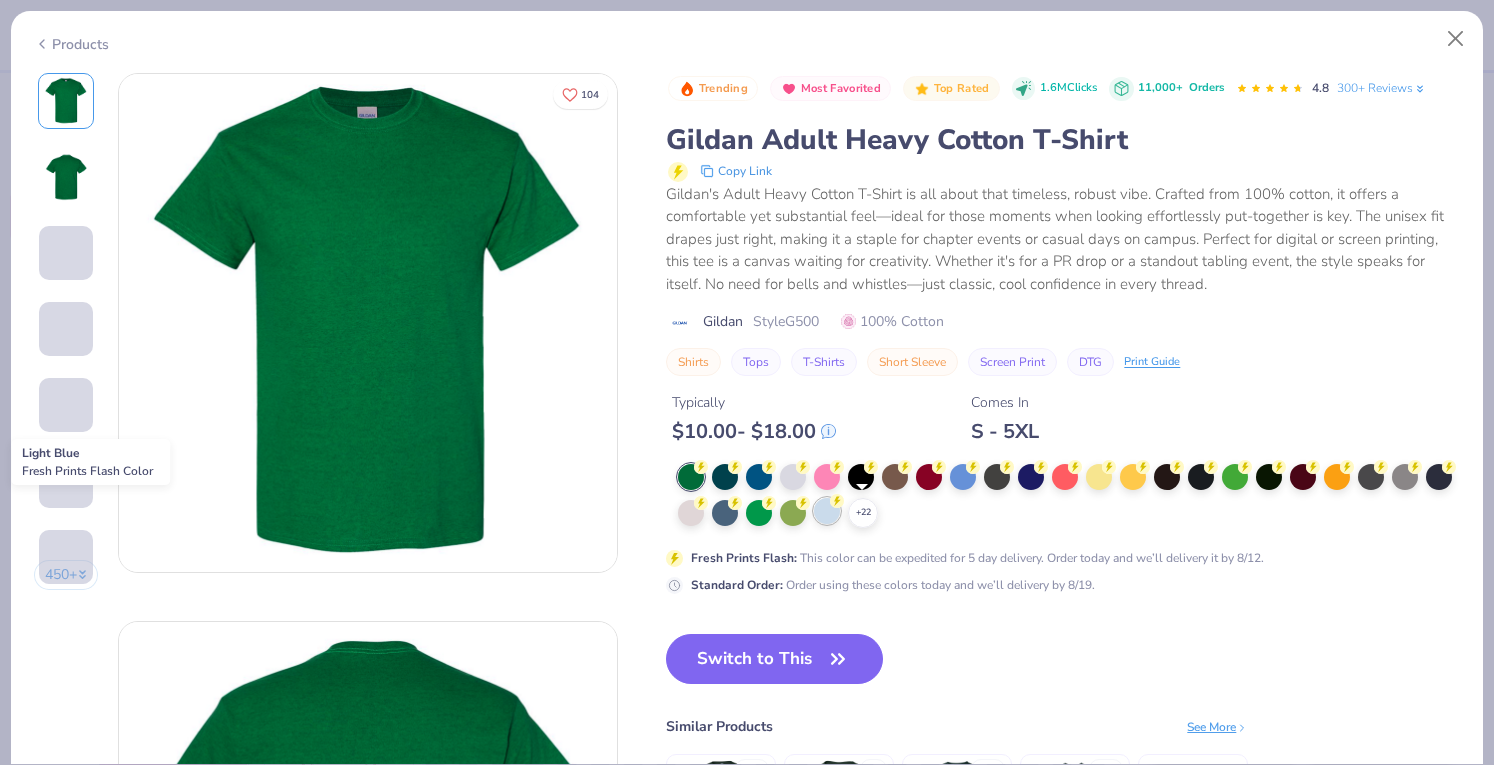 click at bounding box center [827, 511] 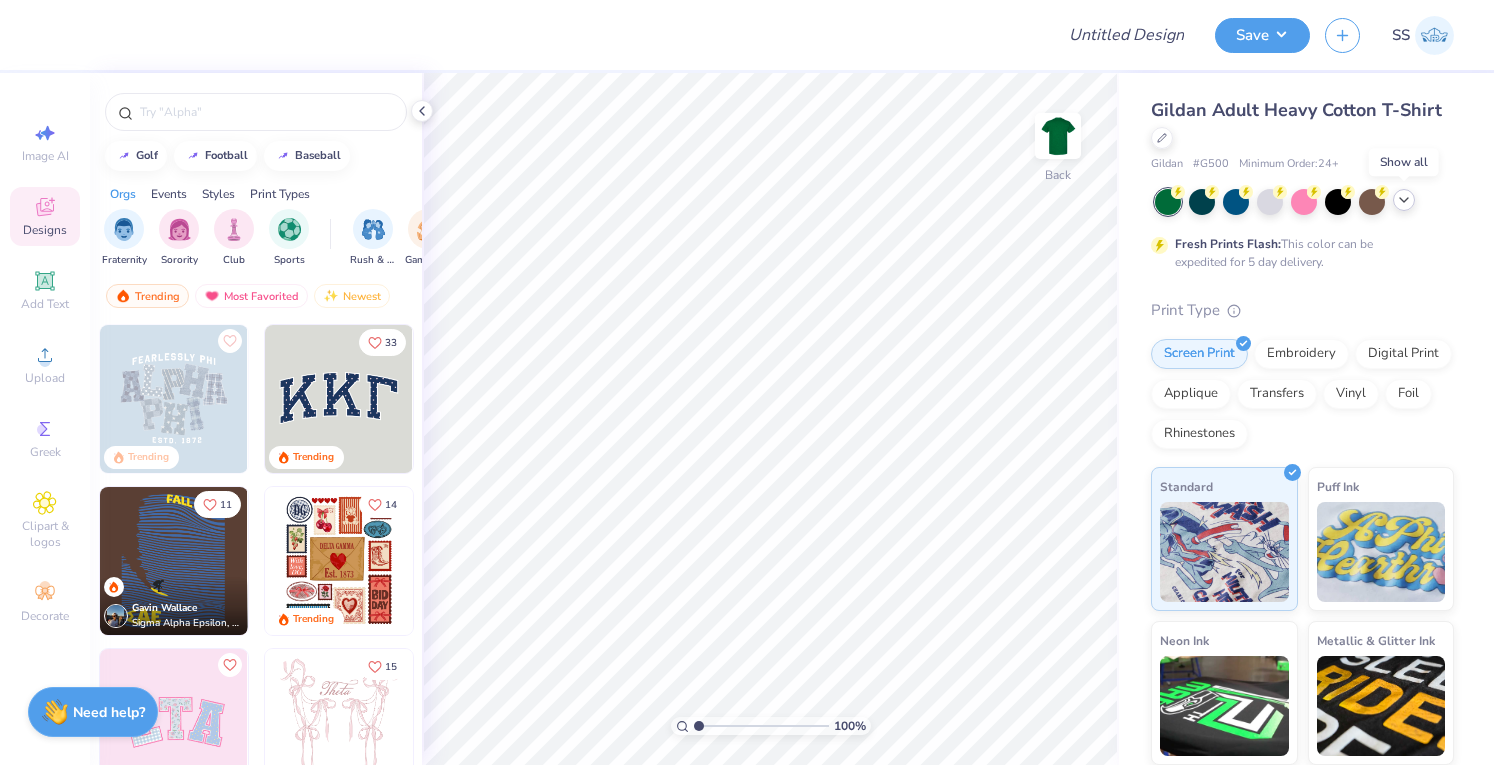click at bounding box center (1404, 200) 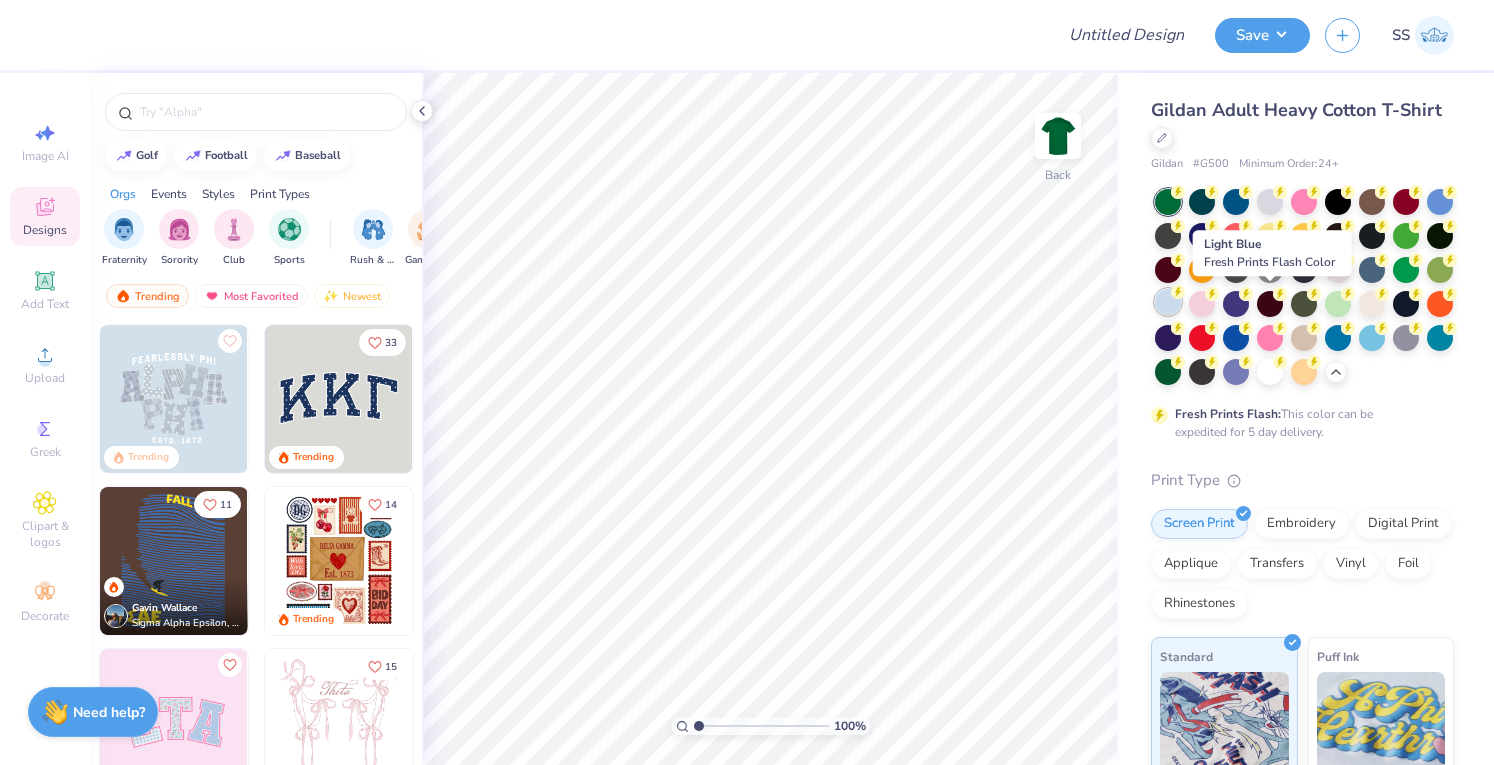click at bounding box center (1168, 302) 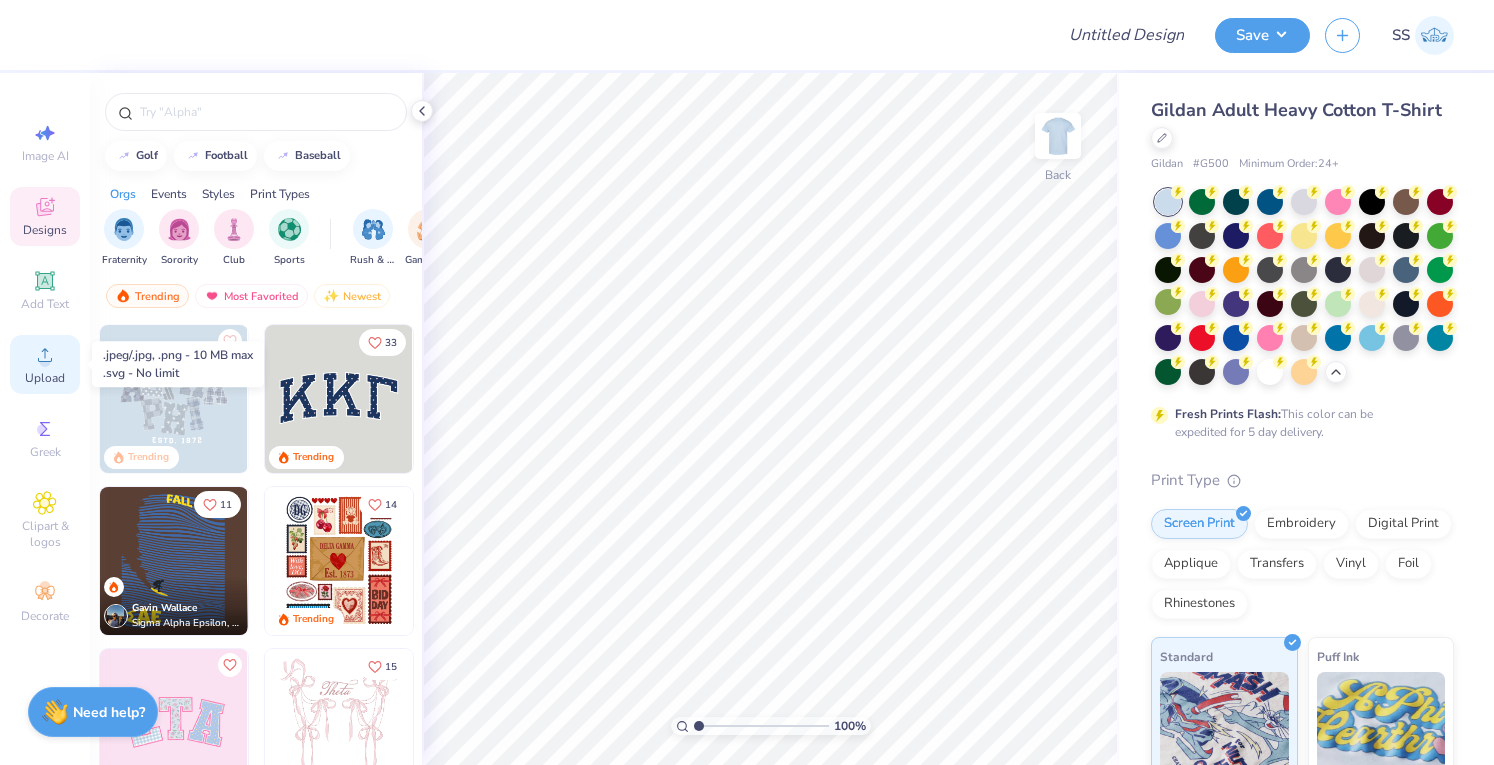click on "Upload" at bounding box center (45, 364) 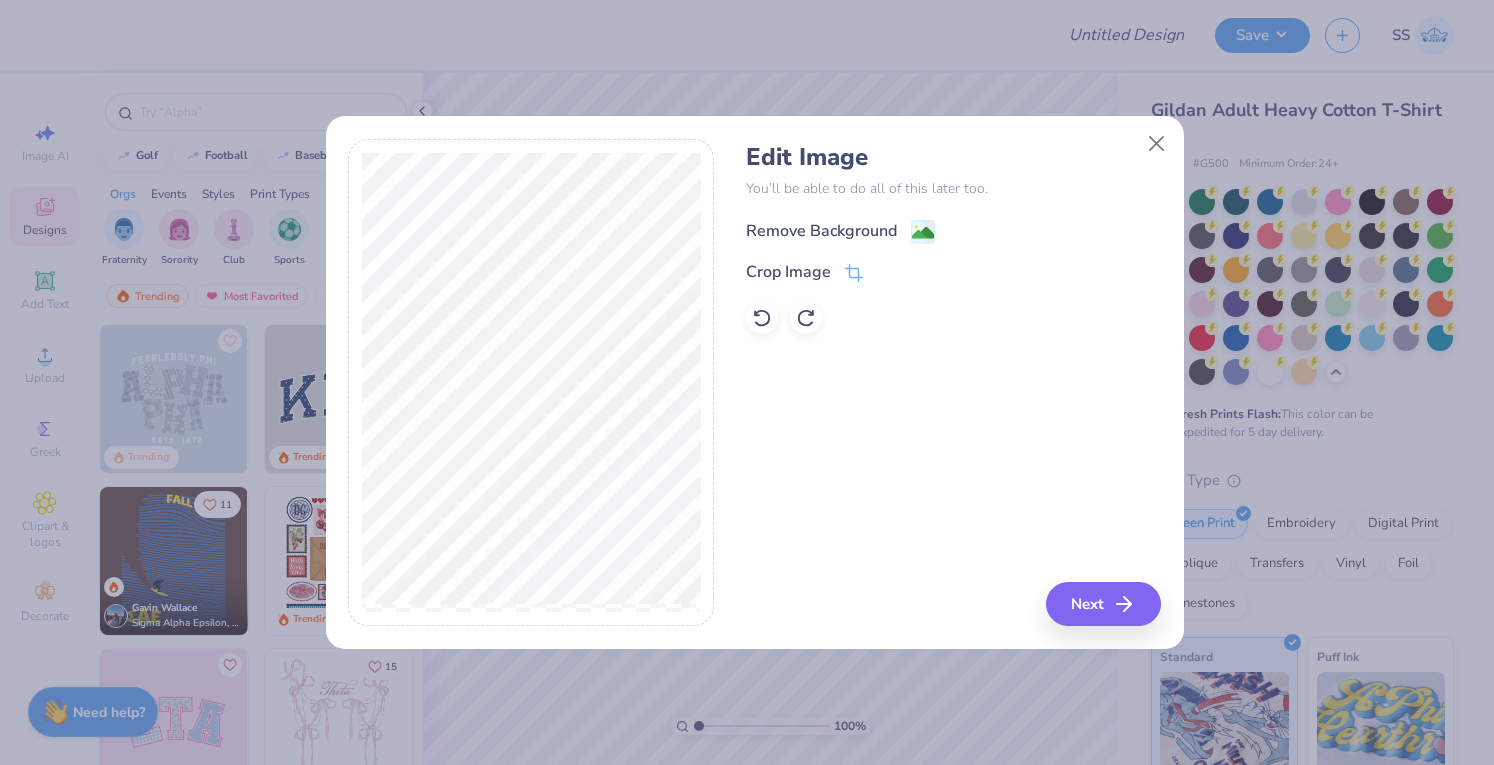 click on "Remove Background" at bounding box center [821, 231] 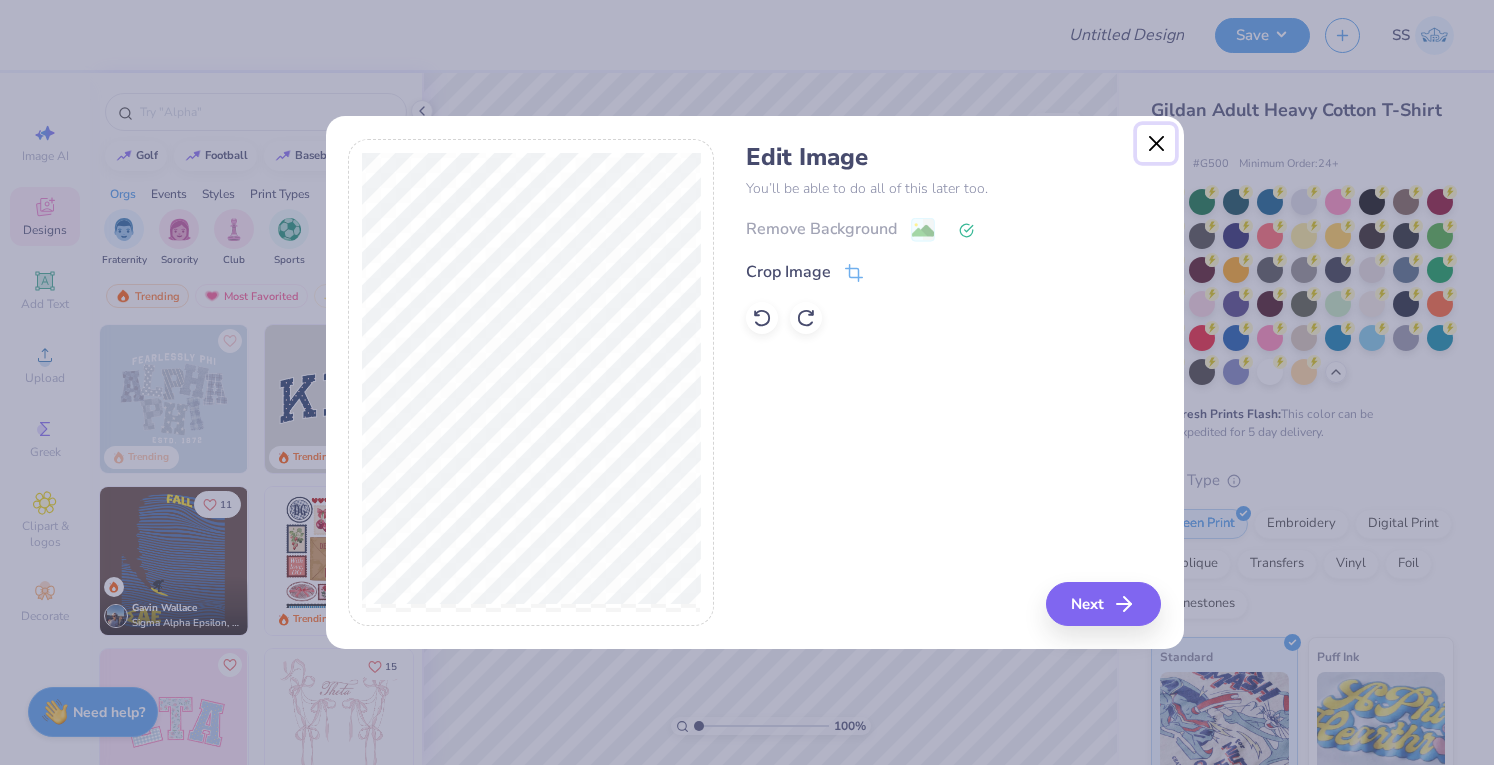 click at bounding box center (1156, 144) 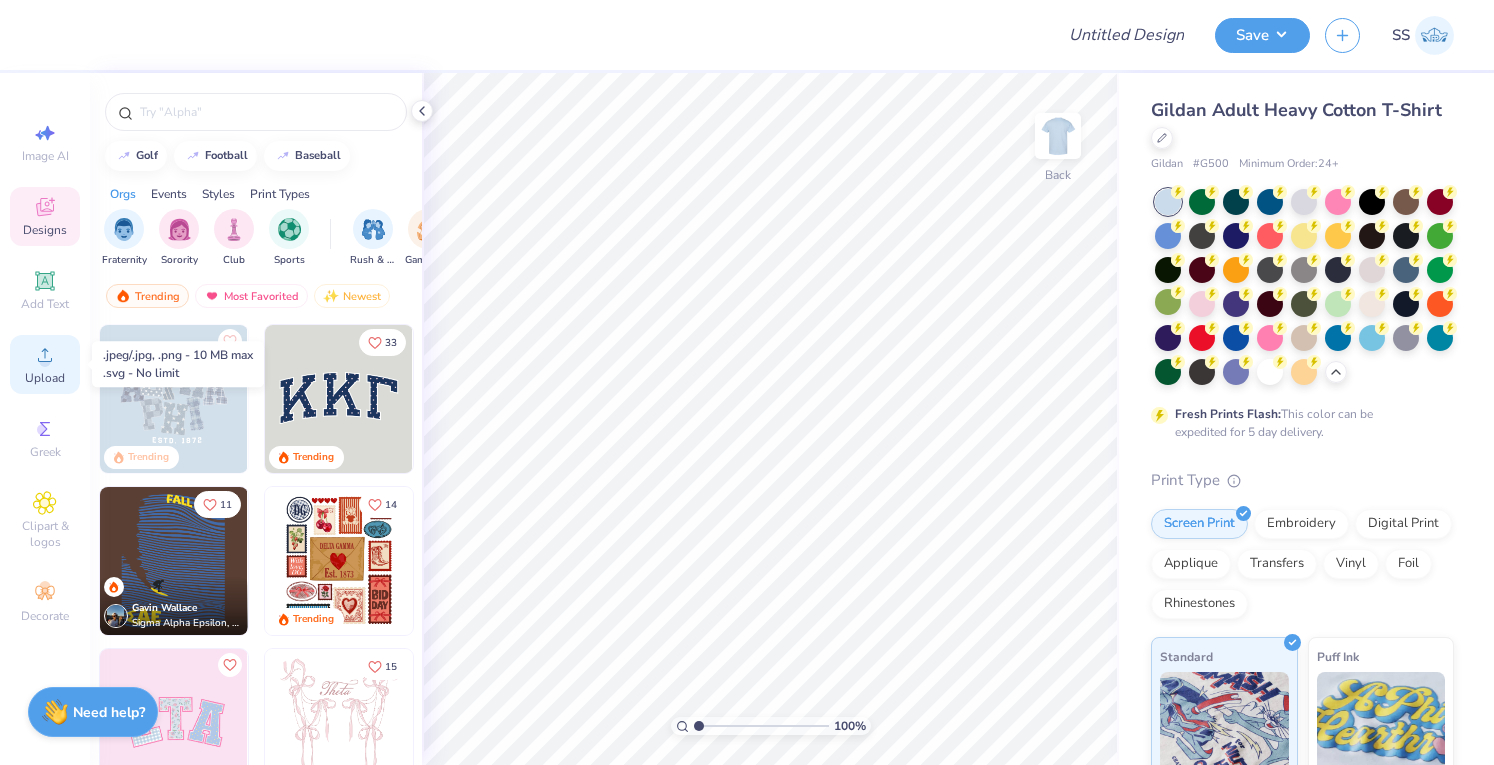 click on "Upload" at bounding box center (45, 378) 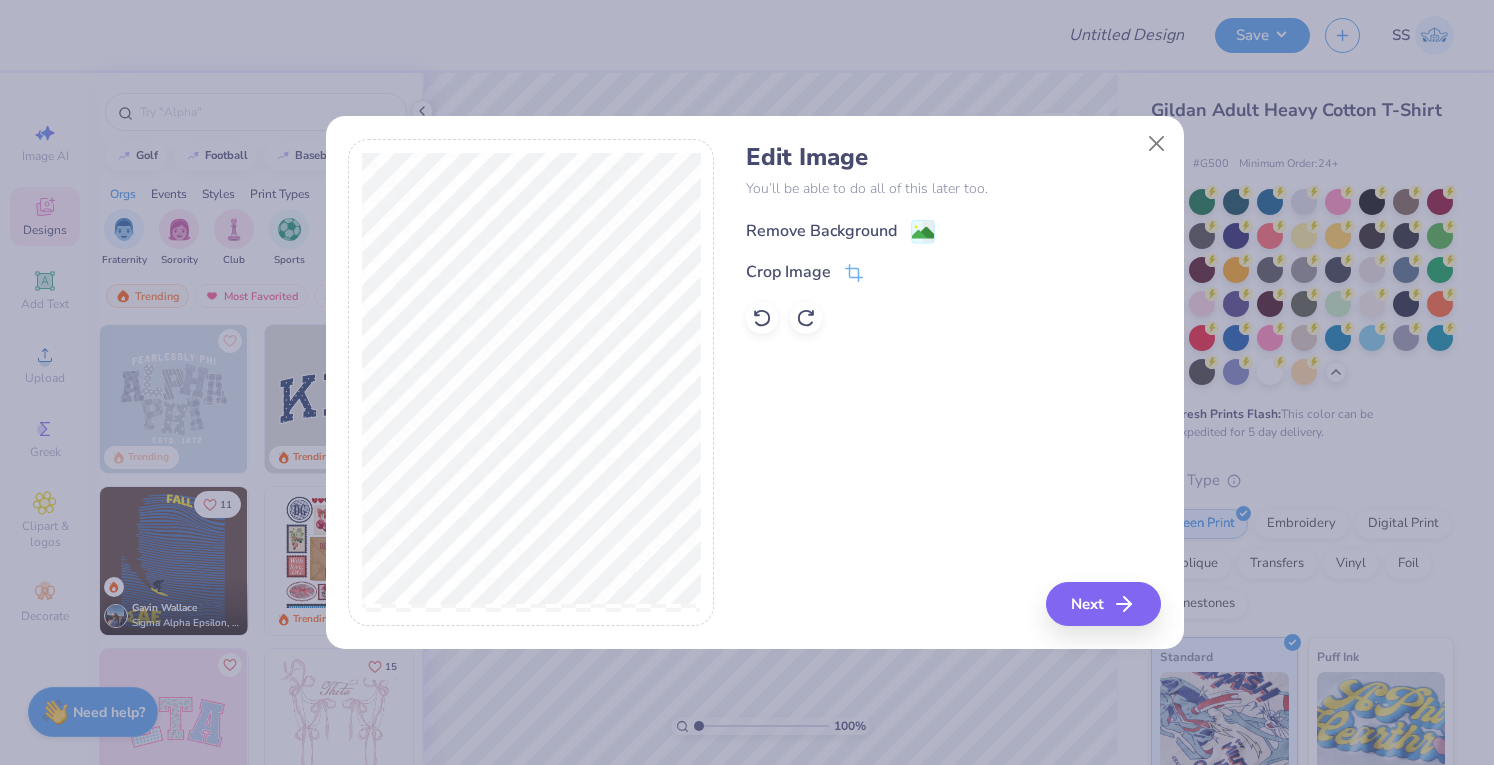 click on "Remove Background" at bounding box center (821, 231) 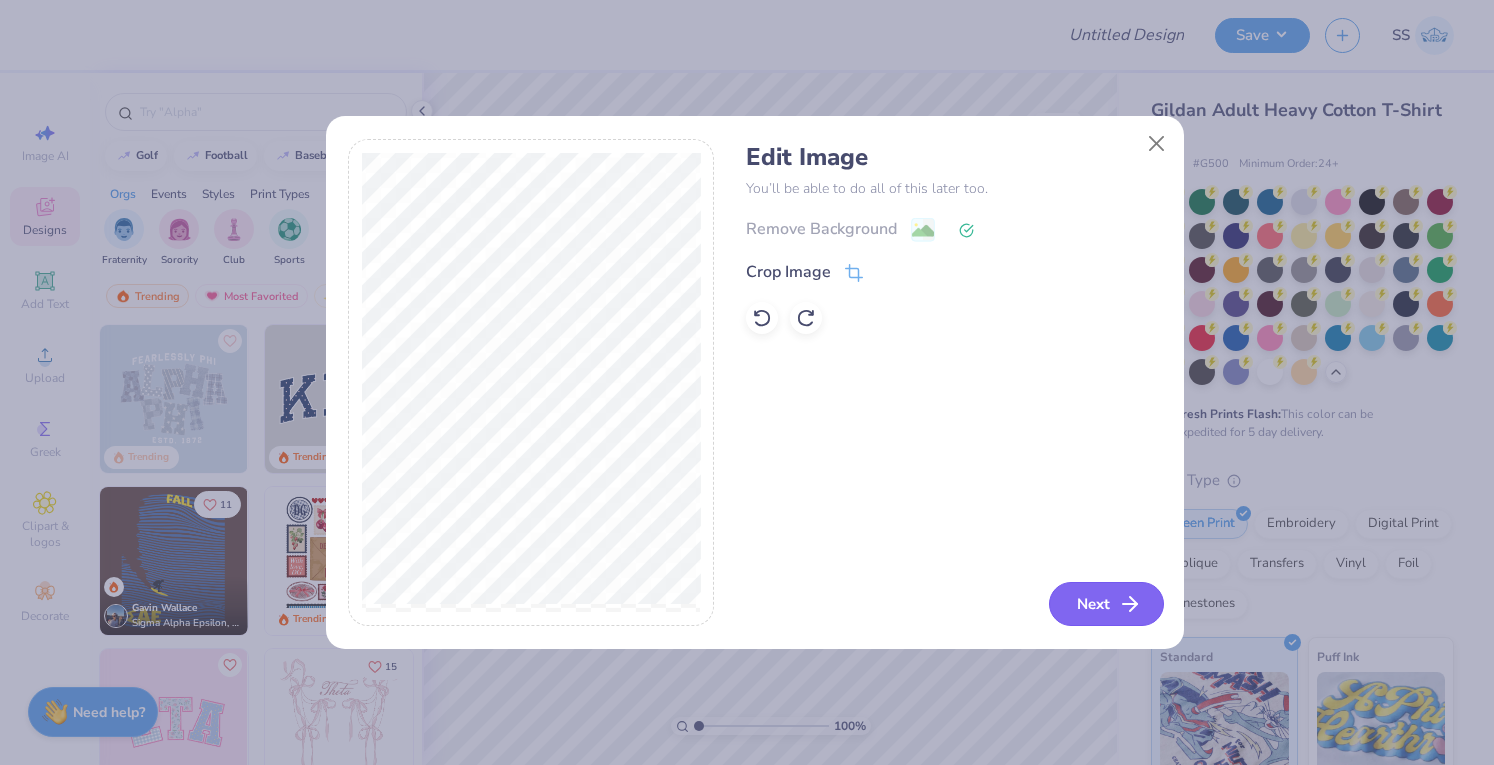 click on "Next" at bounding box center [1106, 604] 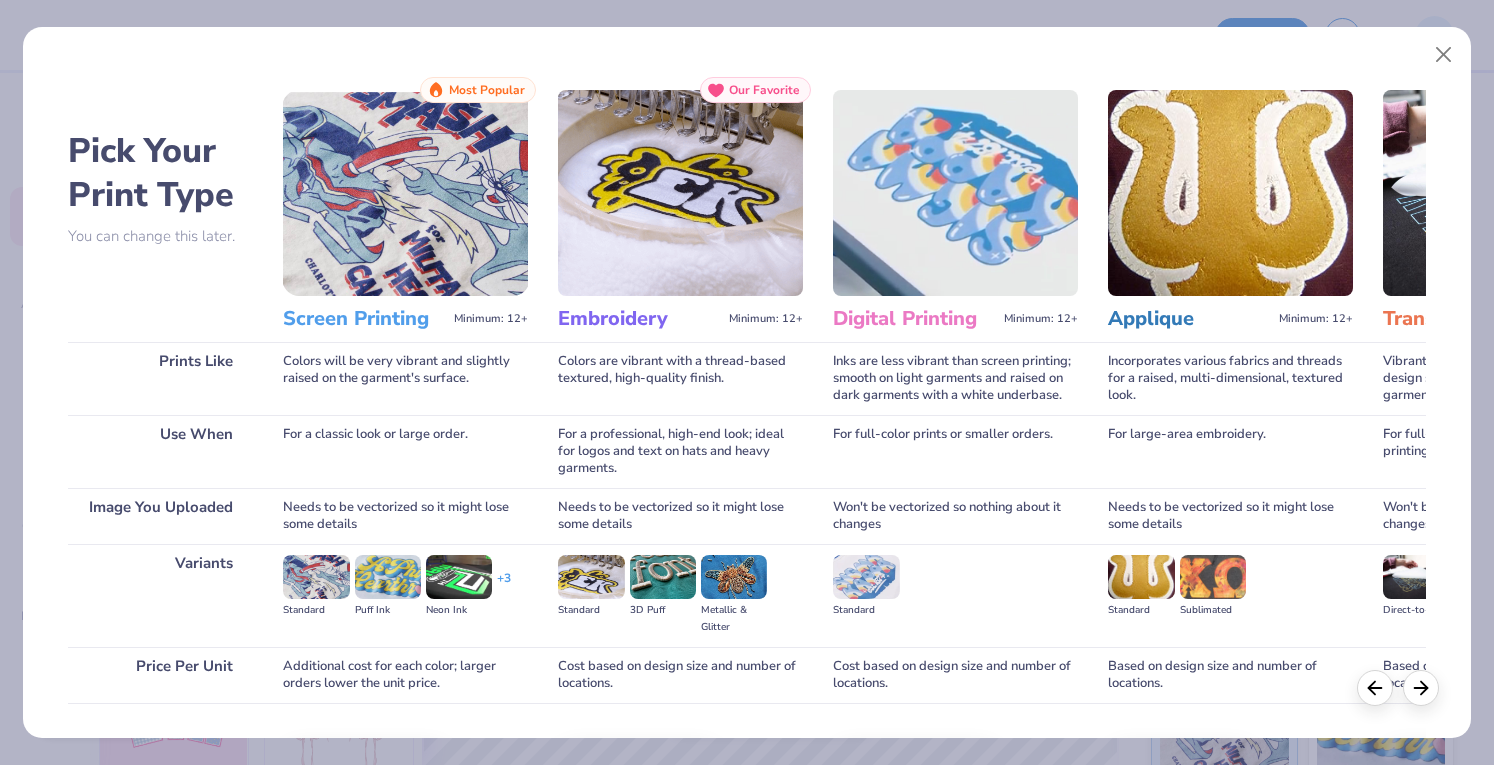 scroll, scrollTop: 131, scrollLeft: 0, axis: vertical 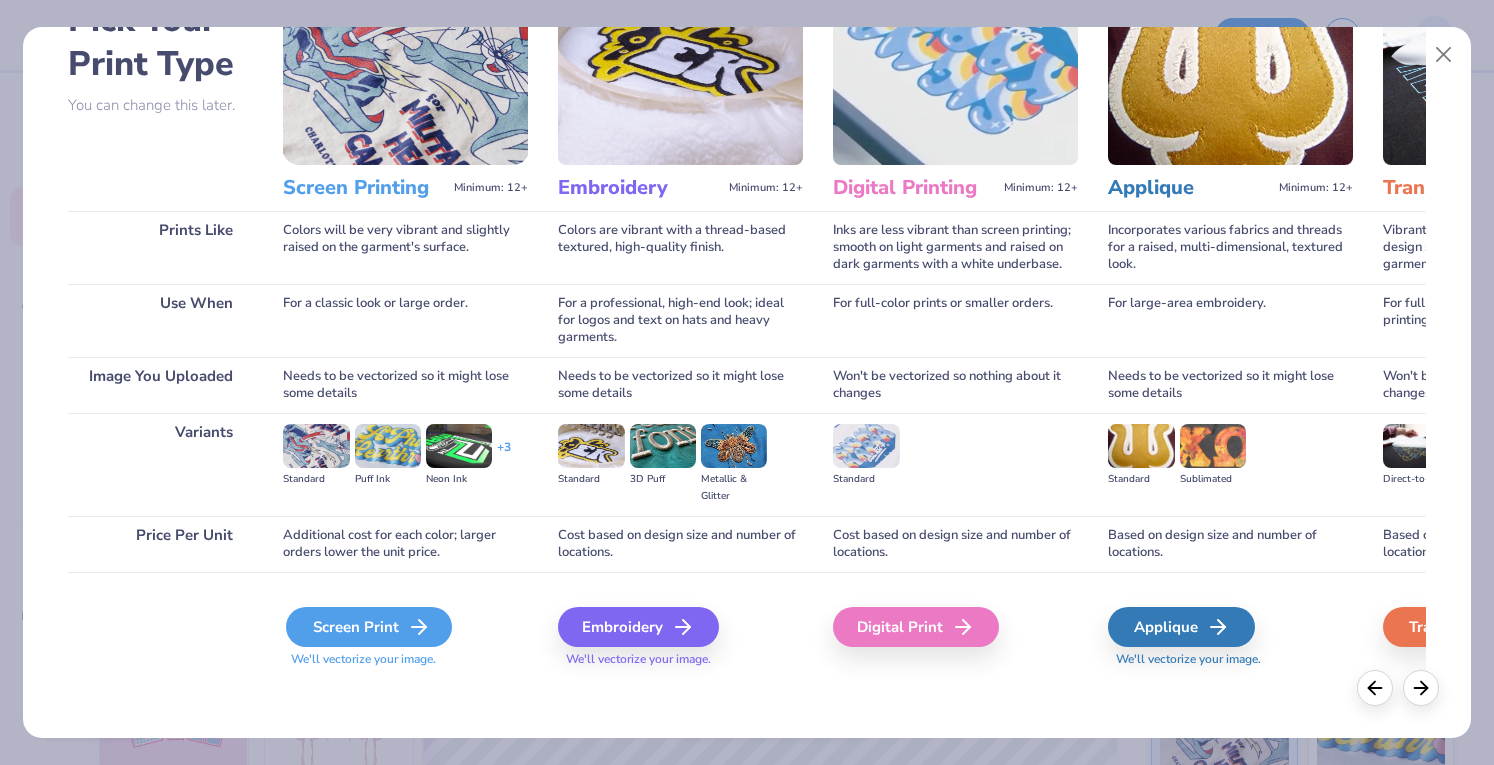 click on "Screen Print" at bounding box center [369, 627] 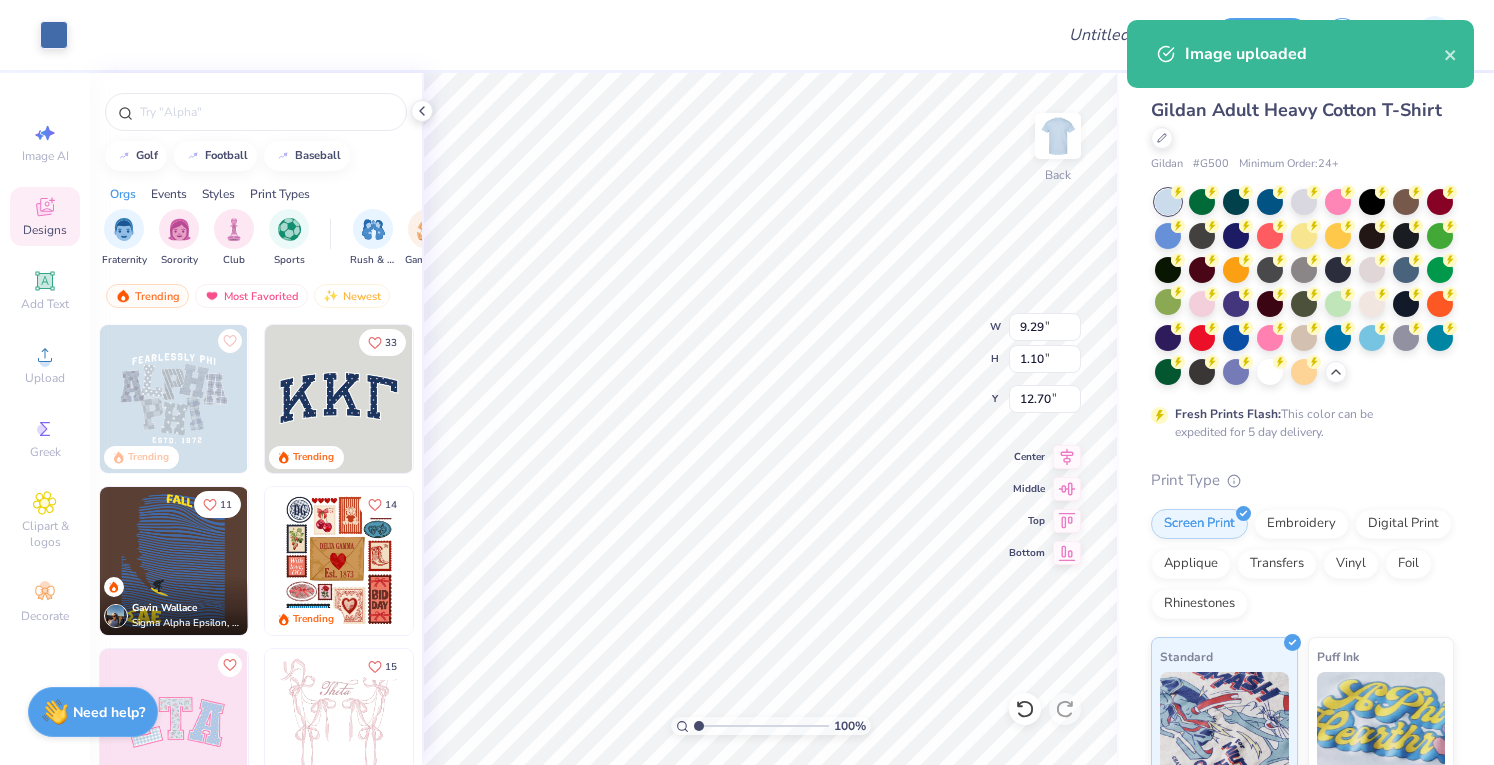 type on "8.36" 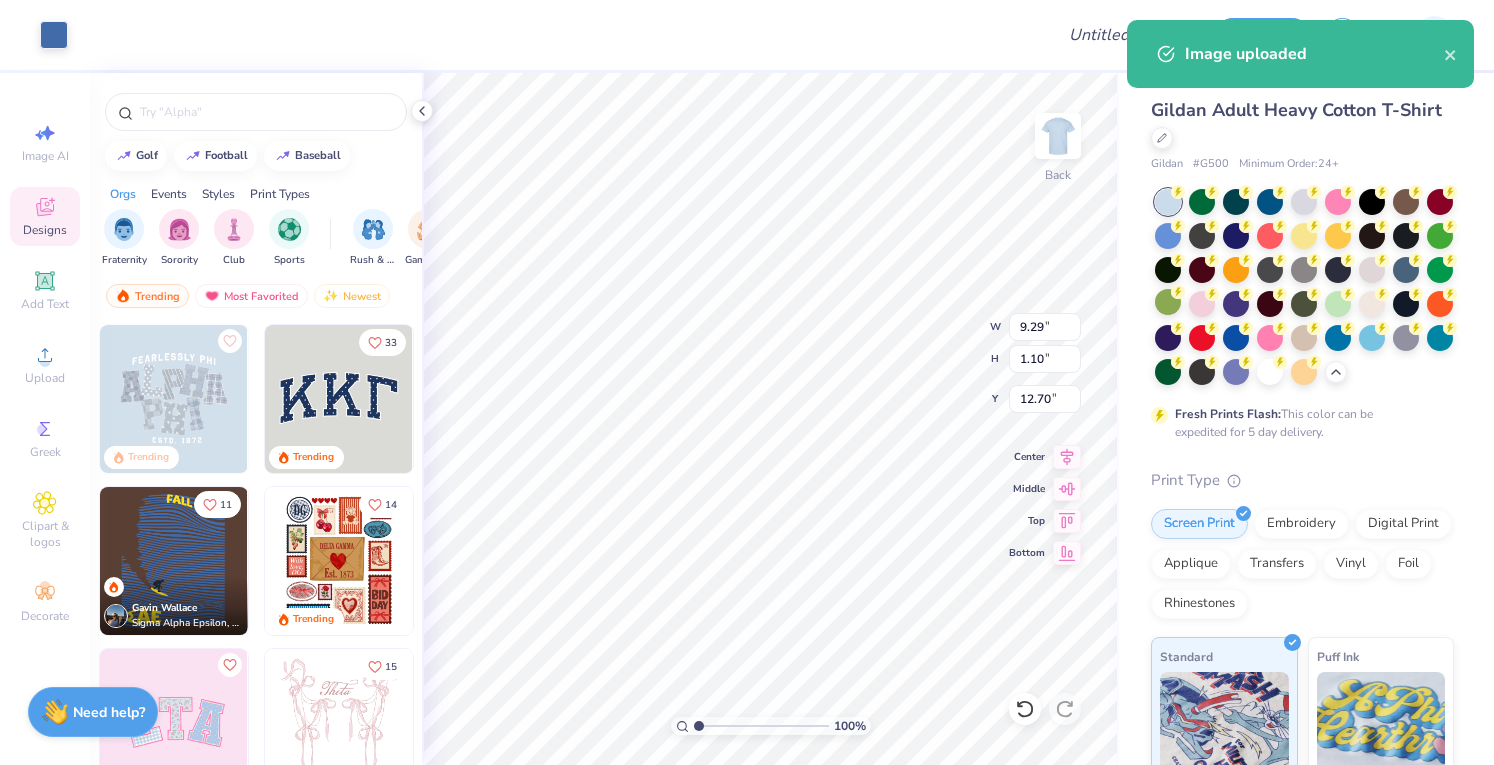 type on "0.99" 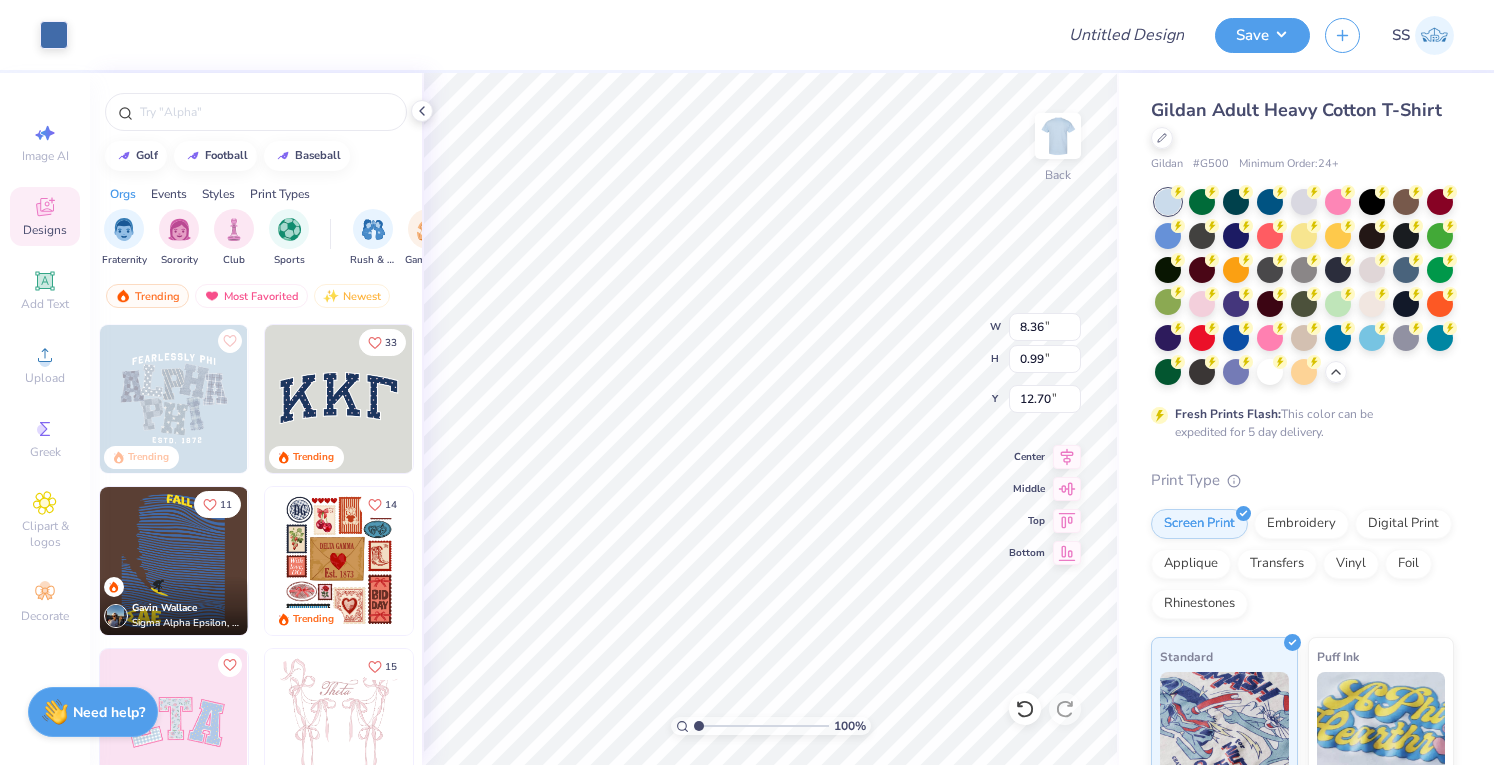 type on "6.45" 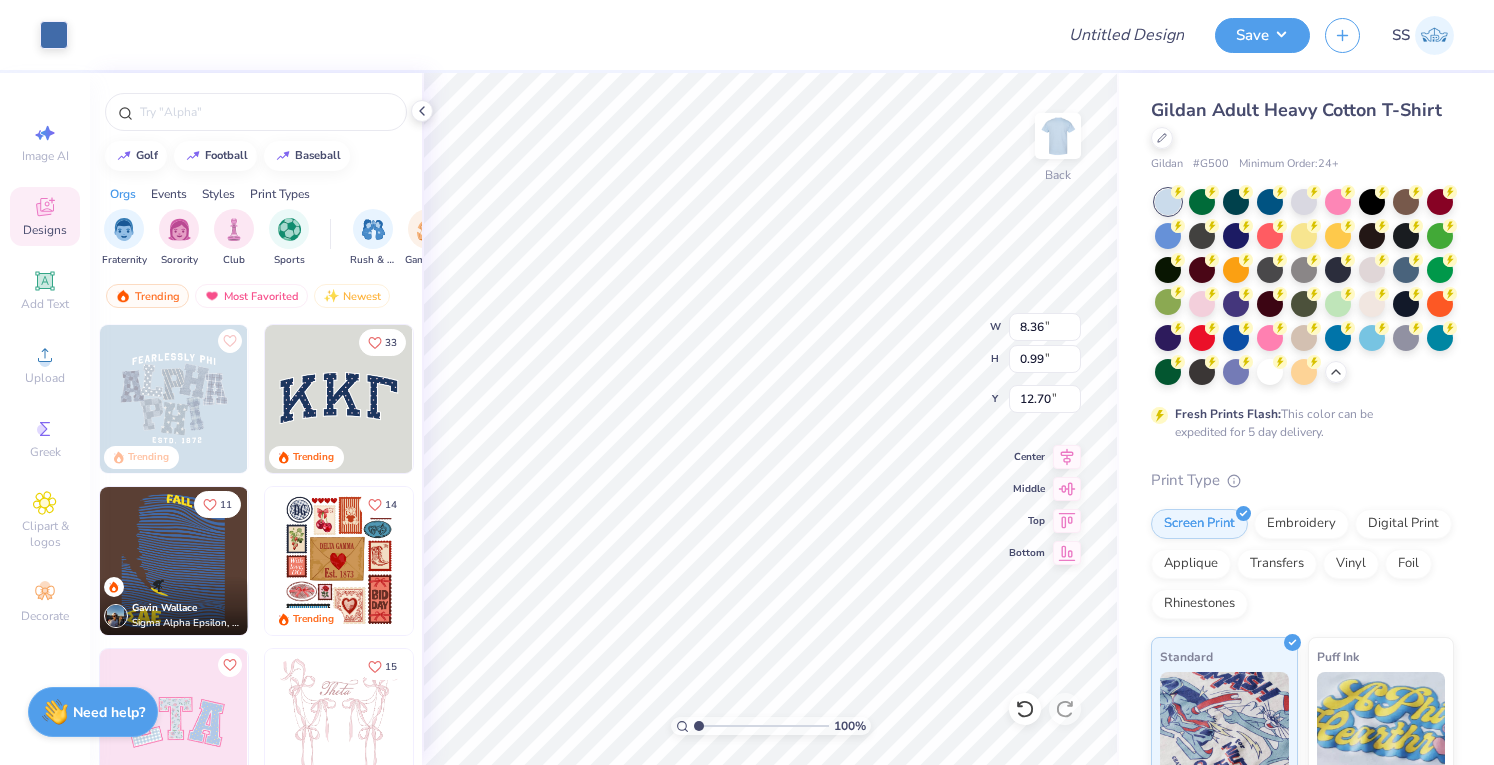type on "0.76" 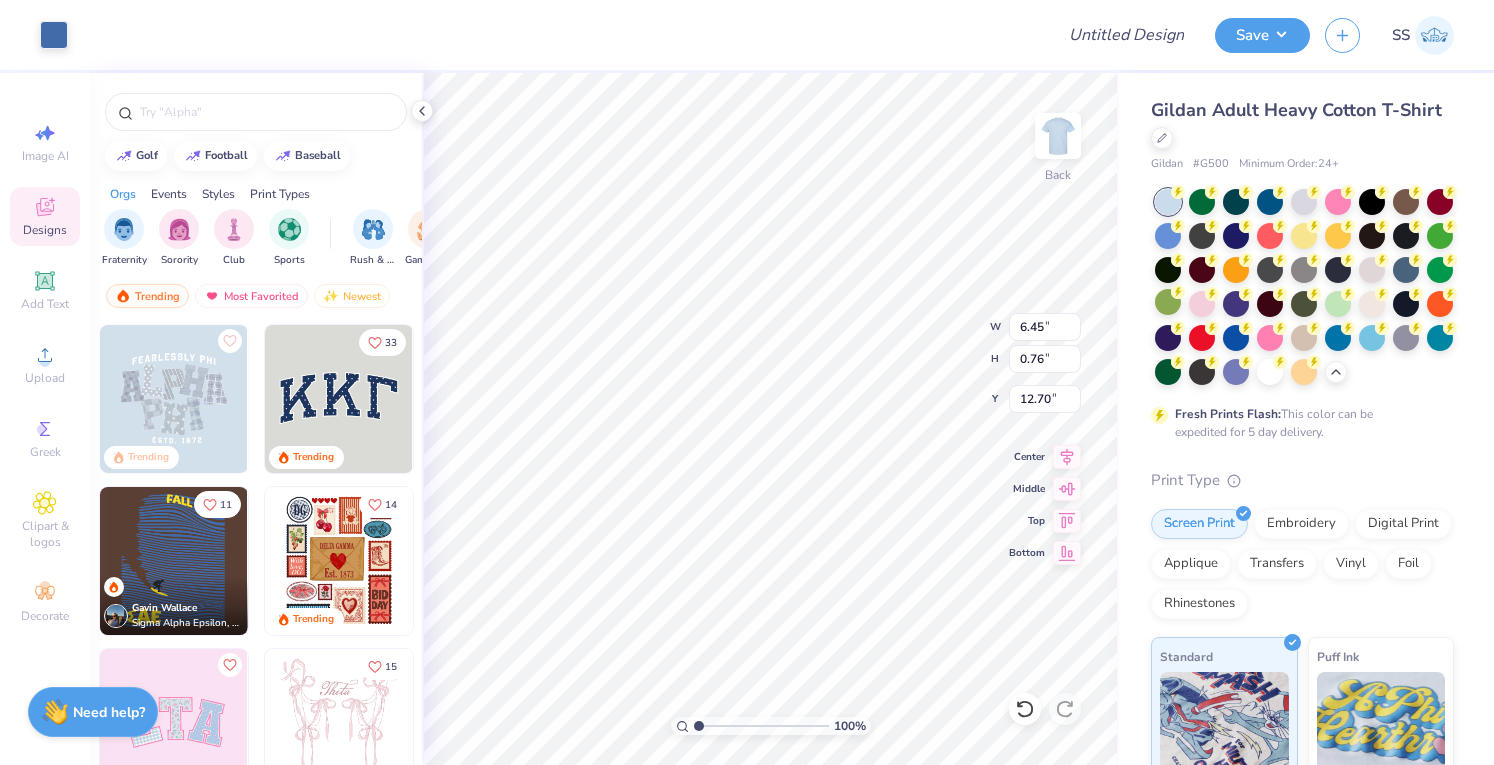 type on "5.28" 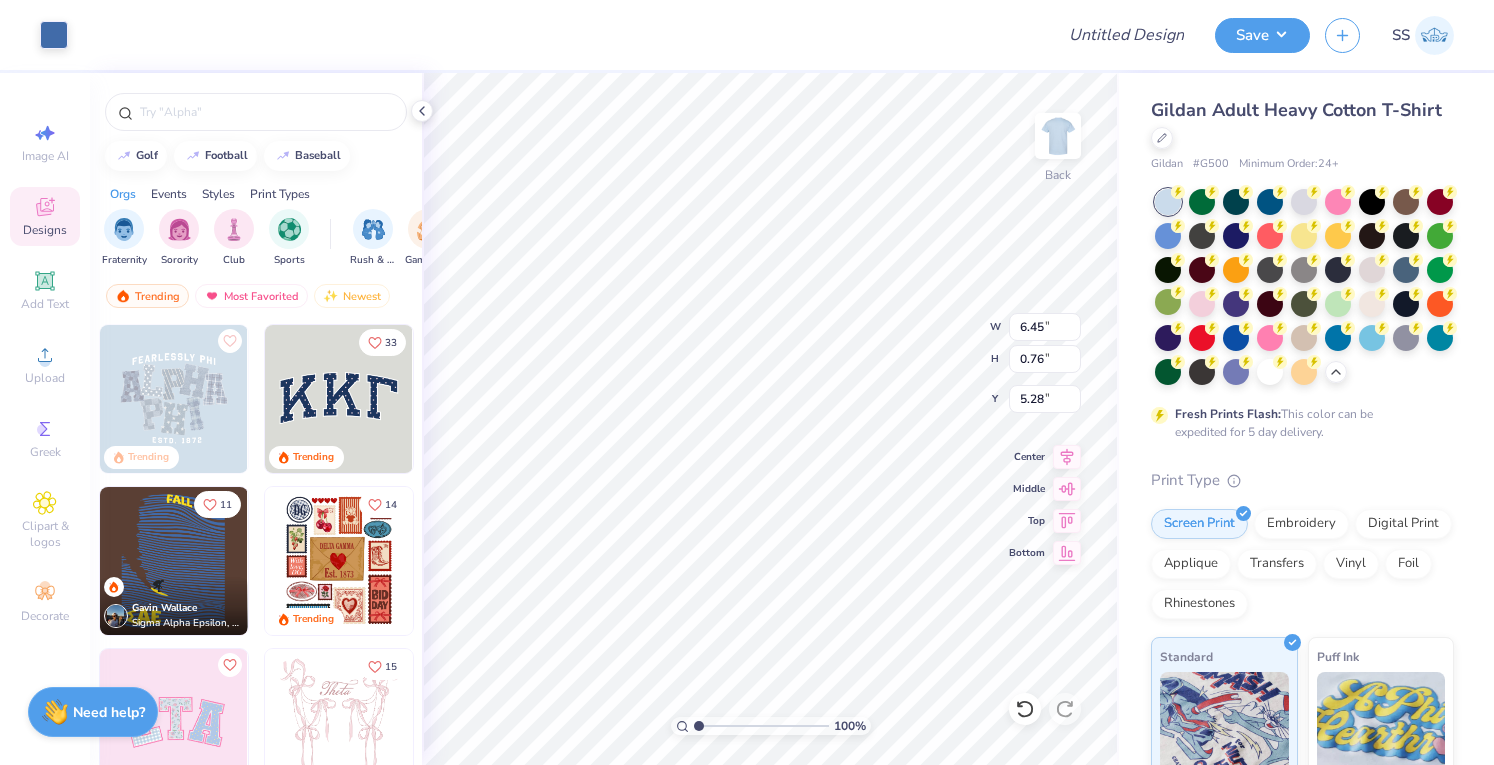 type on "4.88" 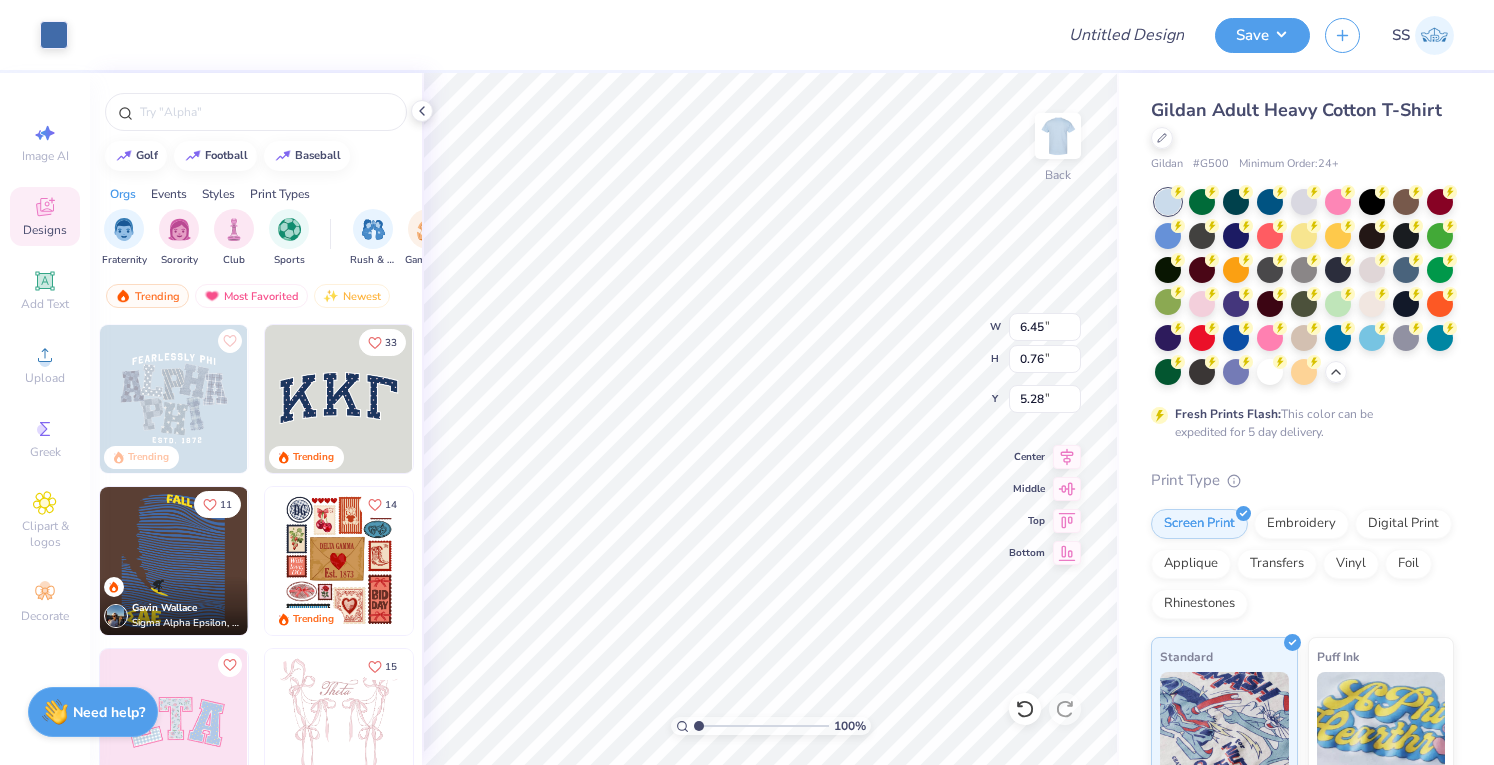 type on "0.58" 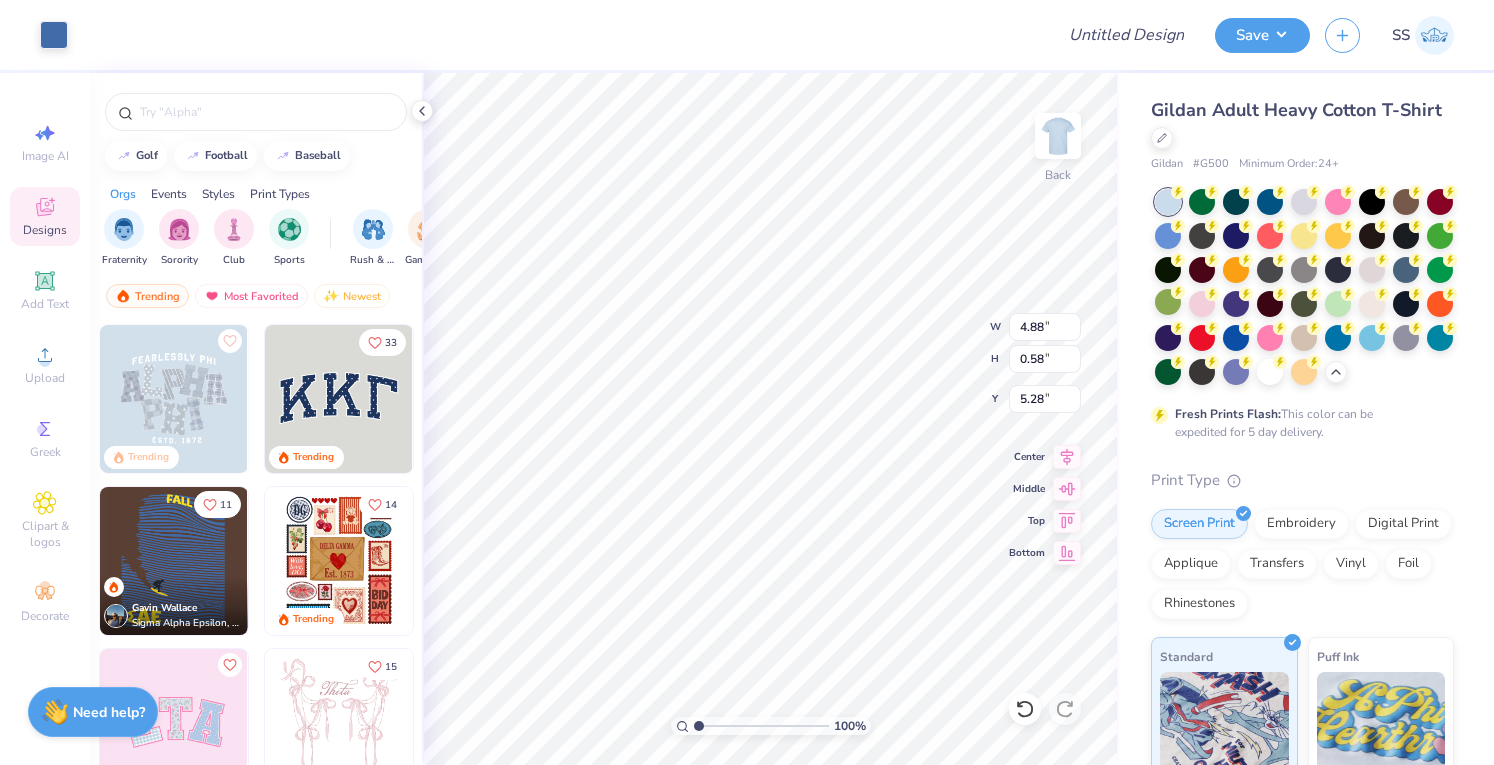 type on "3.65" 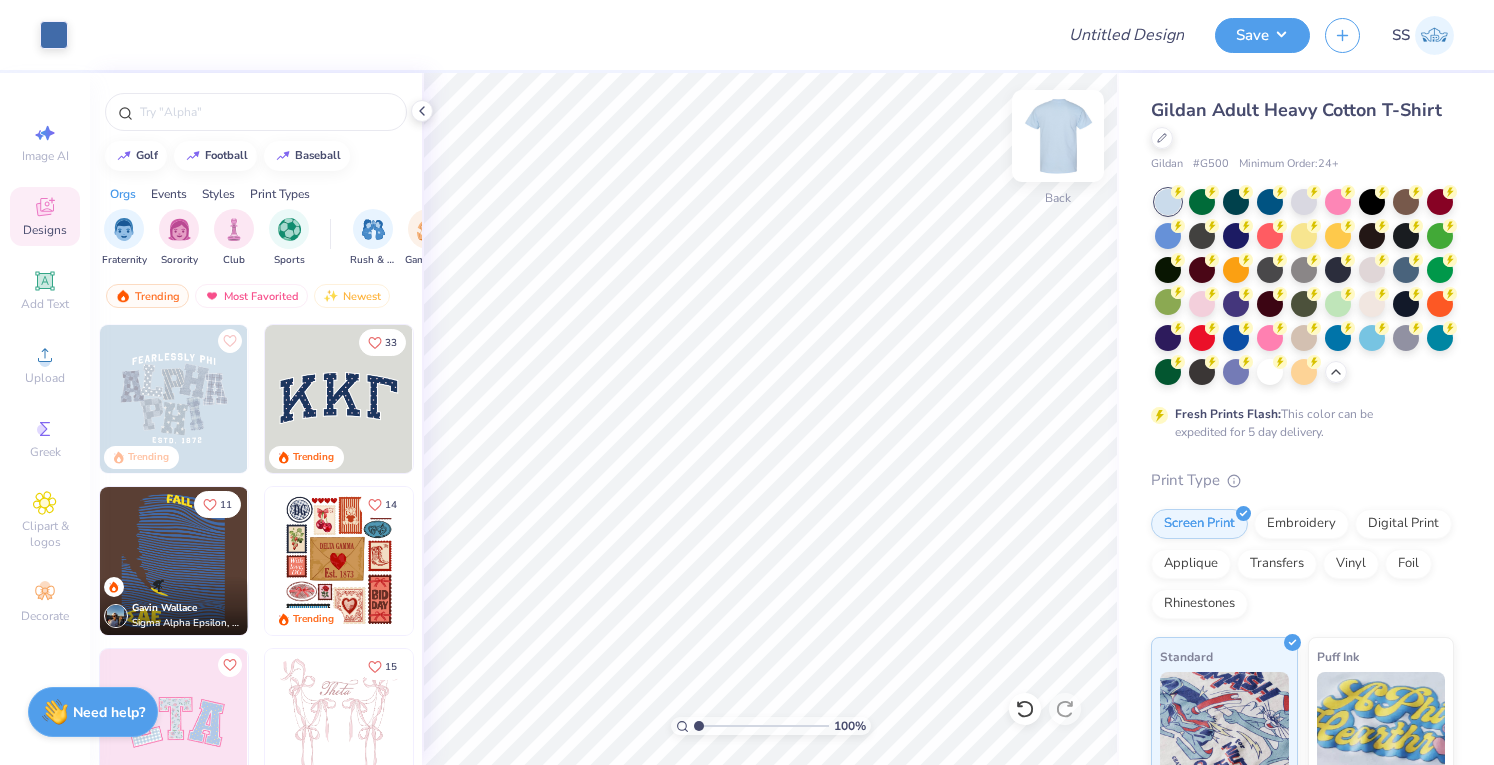 click at bounding box center [1058, 136] 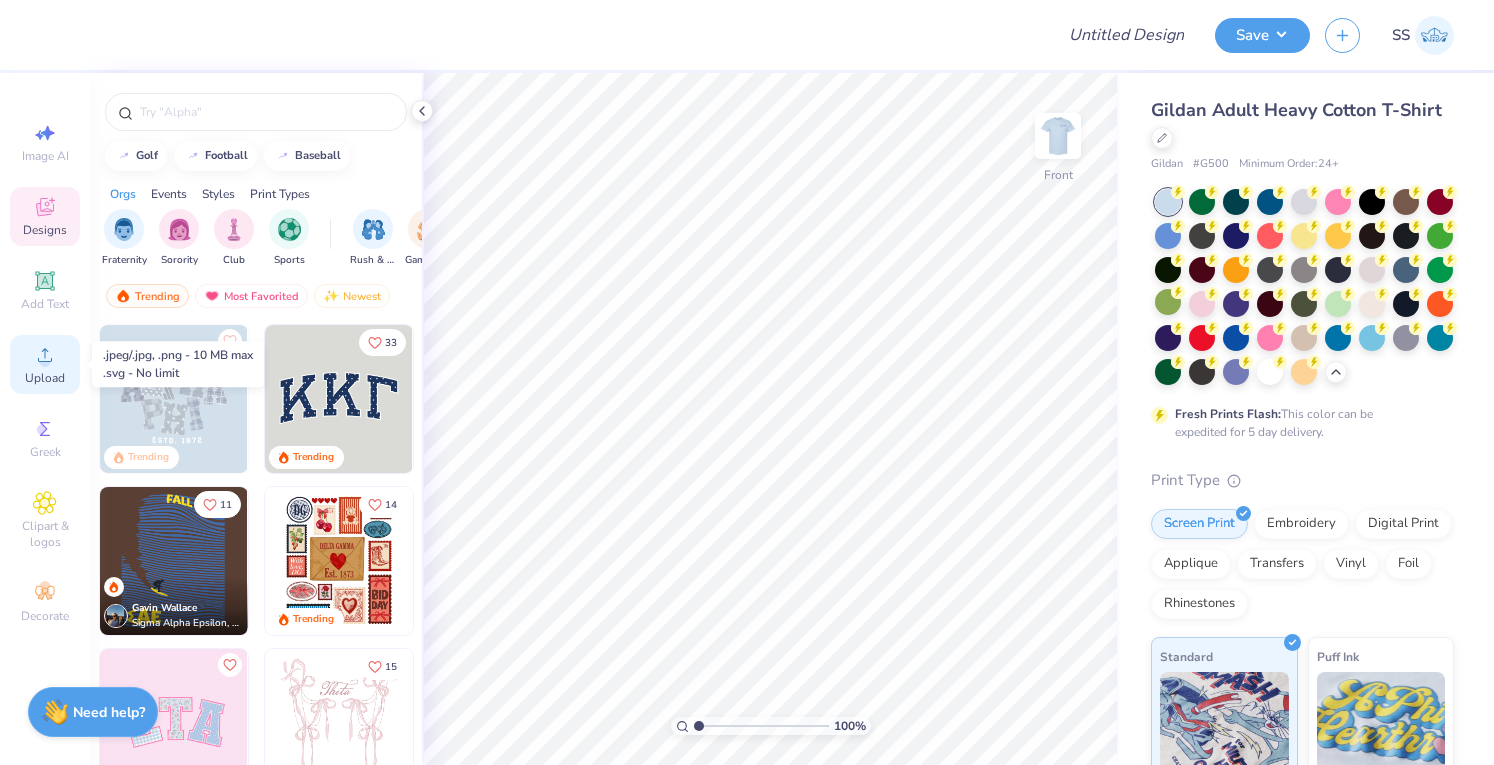 click on "Upload" at bounding box center [45, 378] 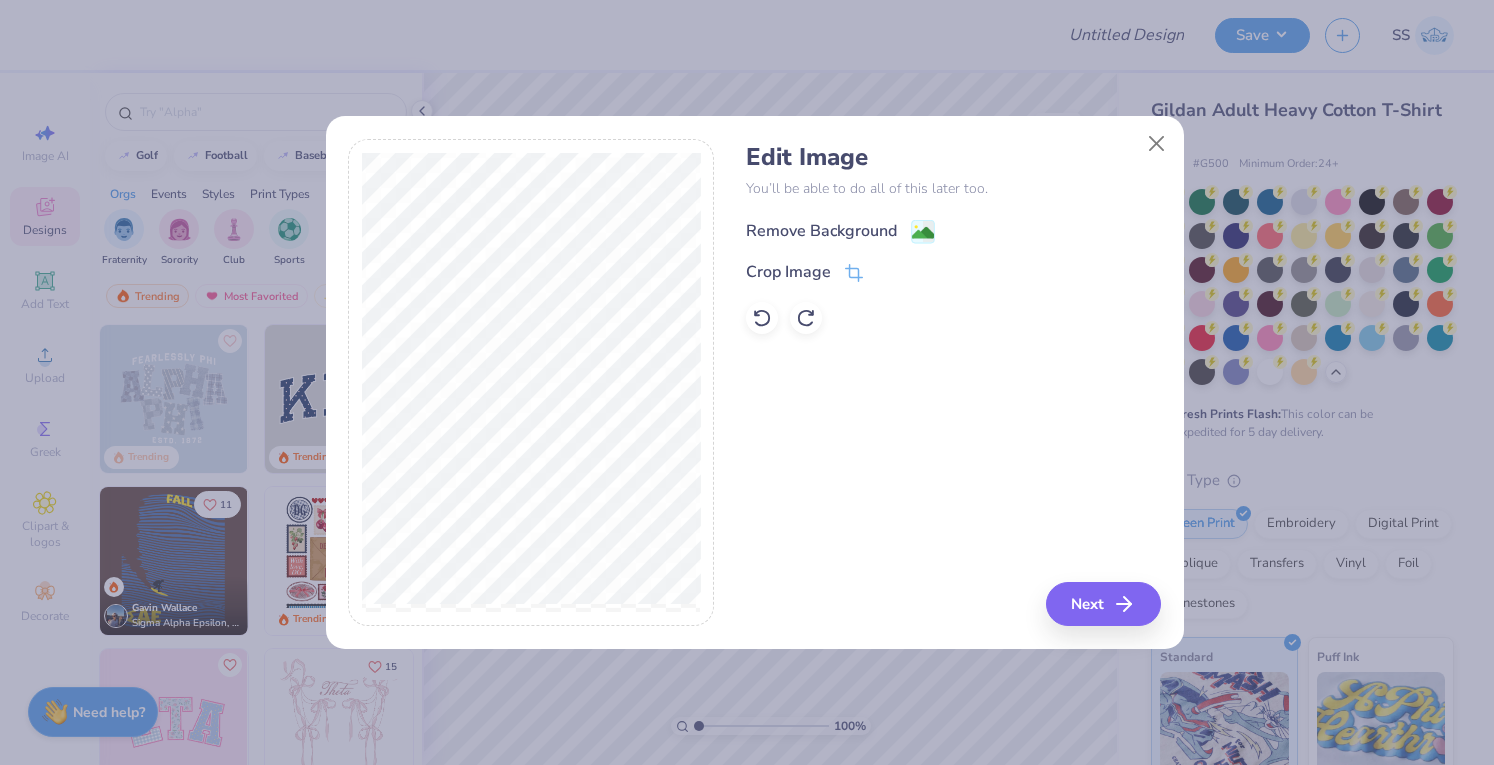 click on "Remove Background" at bounding box center (821, 231) 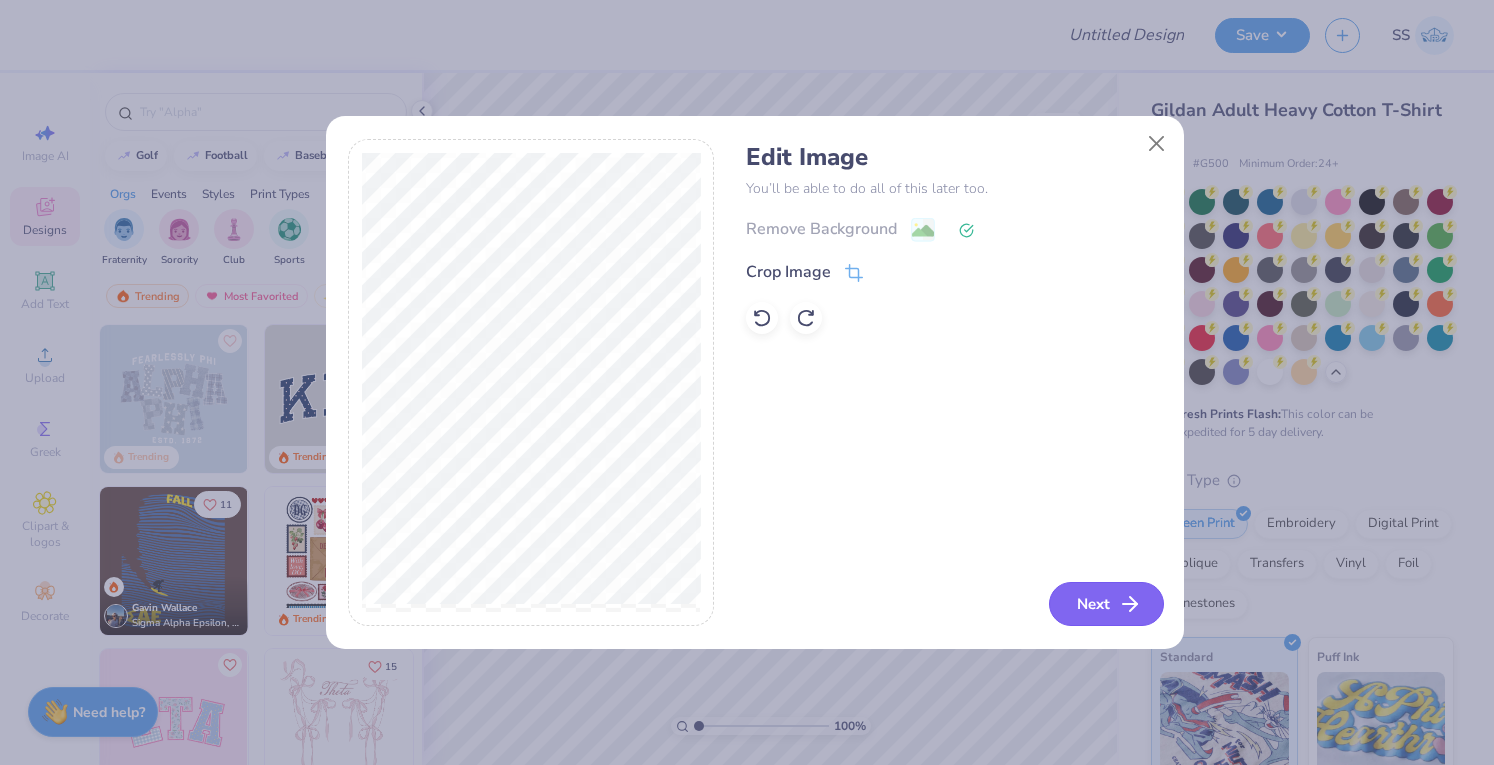 click on "Next" at bounding box center [1106, 604] 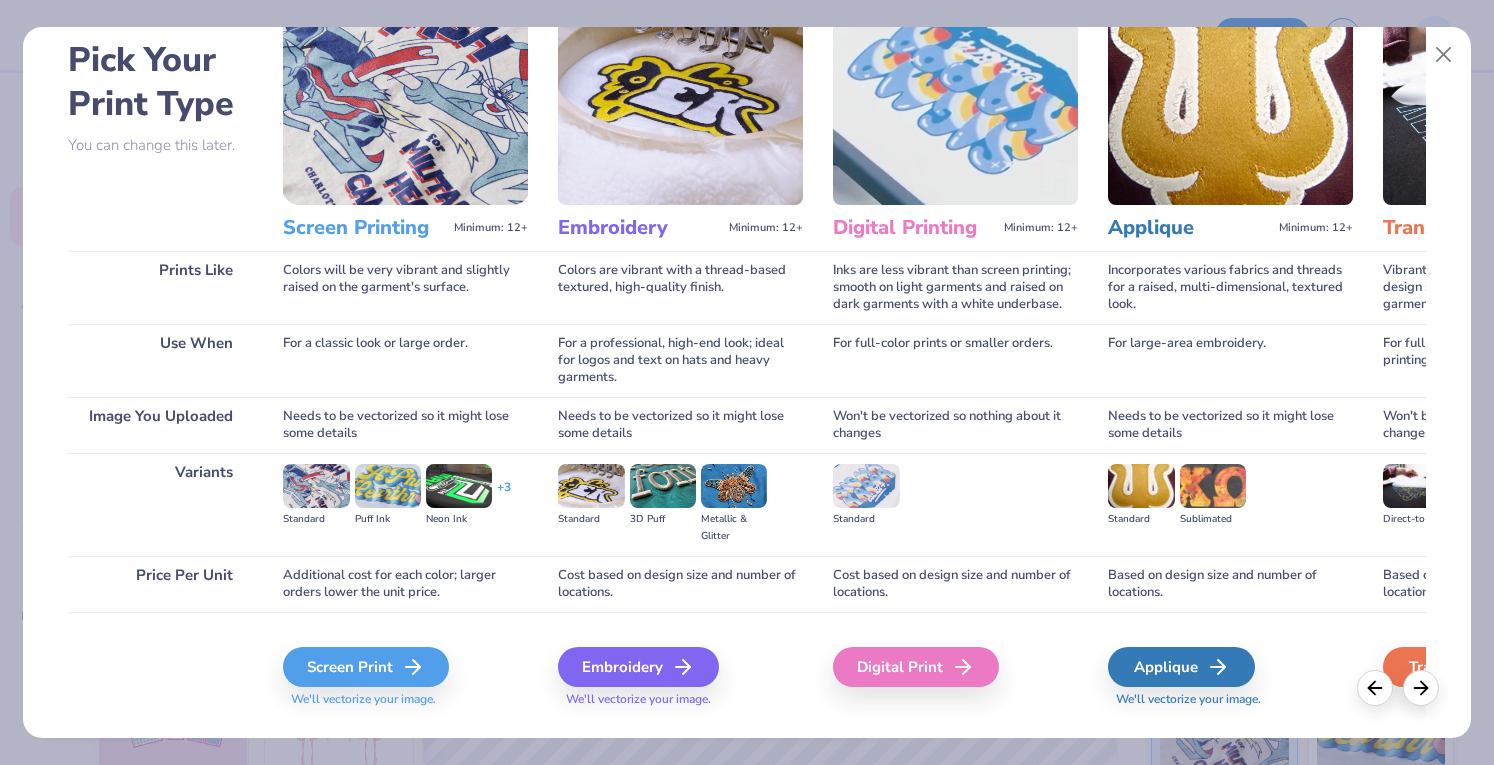 scroll, scrollTop: 92, scrollLeft: 0, axis: vertical 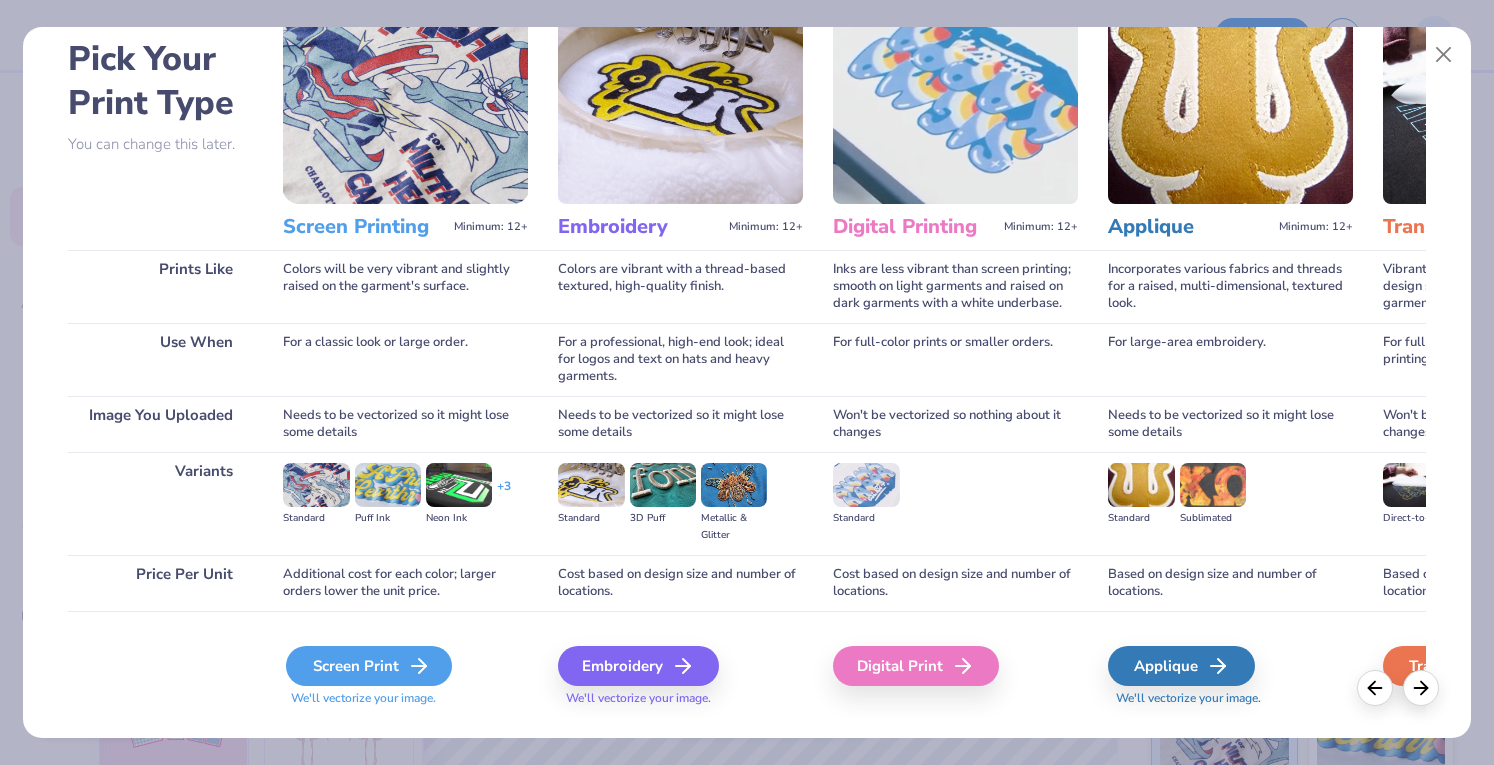 click on "Screen Print" at bounding box center (369, 666) 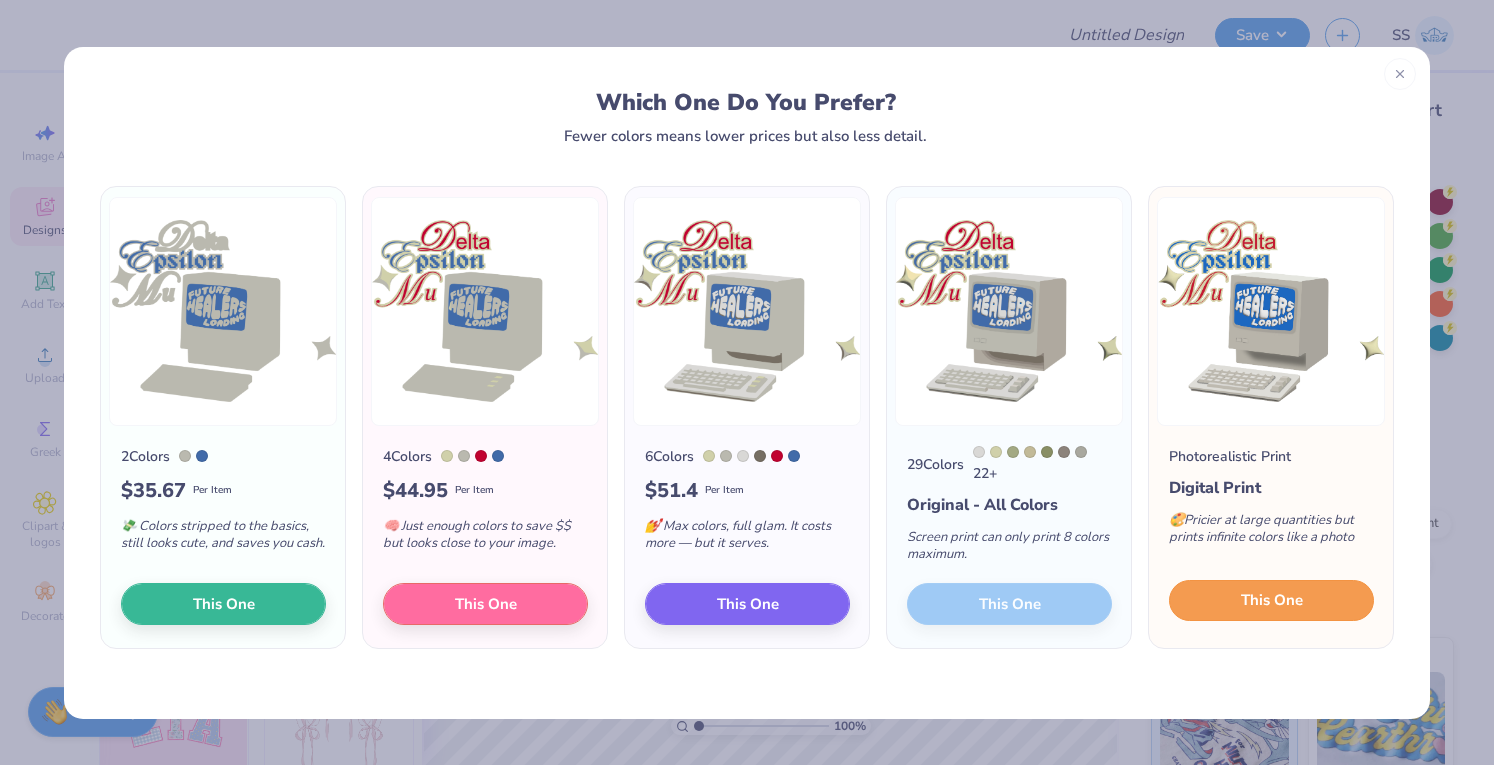 click on "This One" at bounding box center [1271, 601] 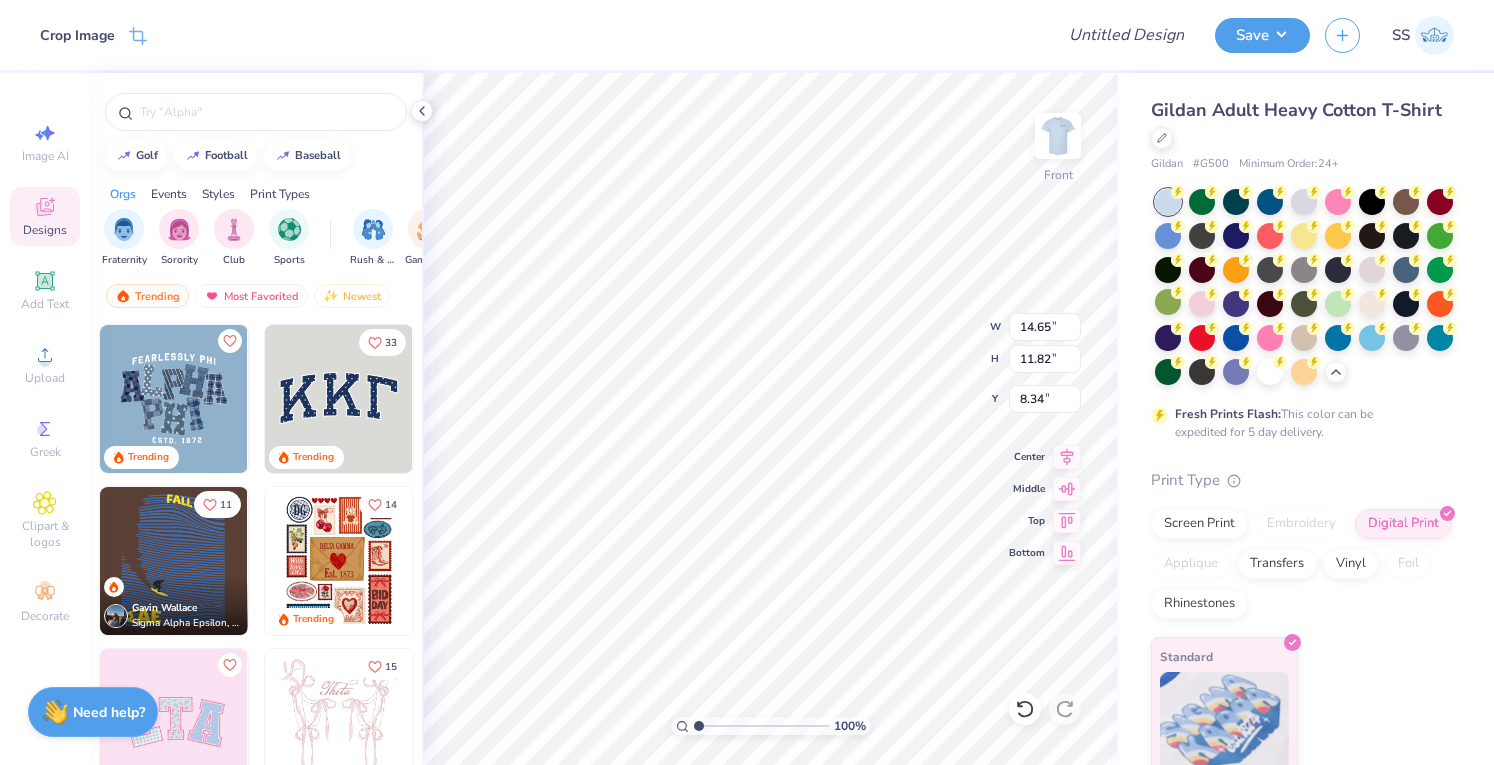type on "10.80" 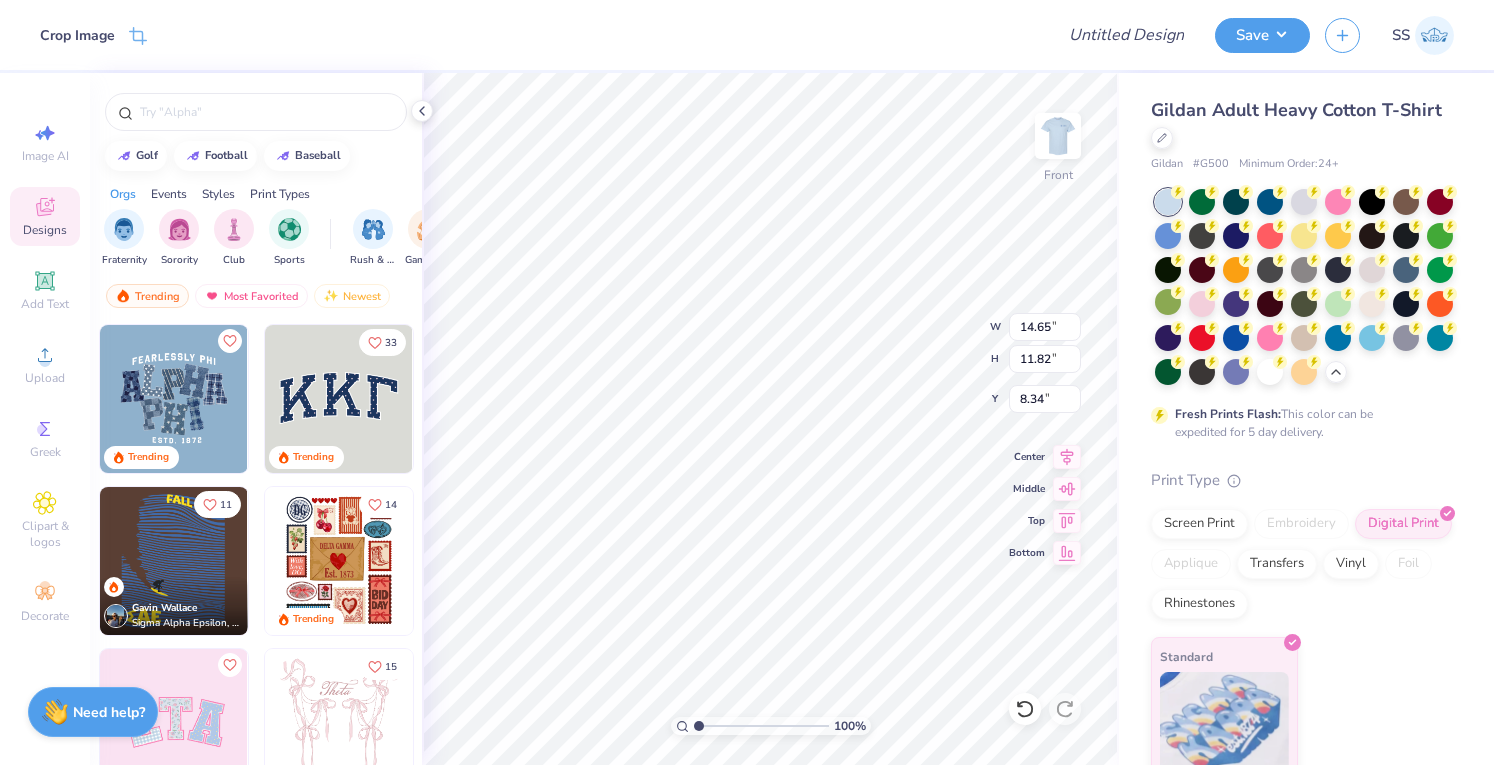 type on "8.71" 